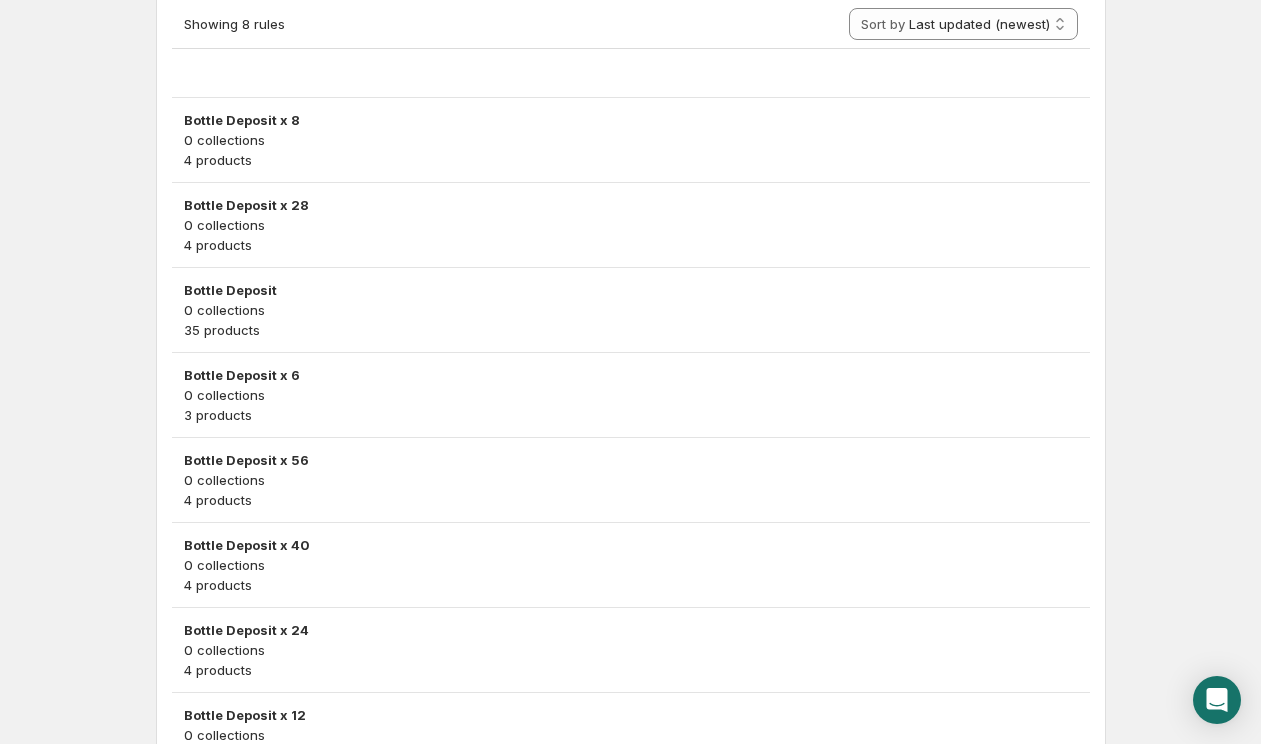 scroll, scrollTop: 0, scrollLeft: 0, axis: both 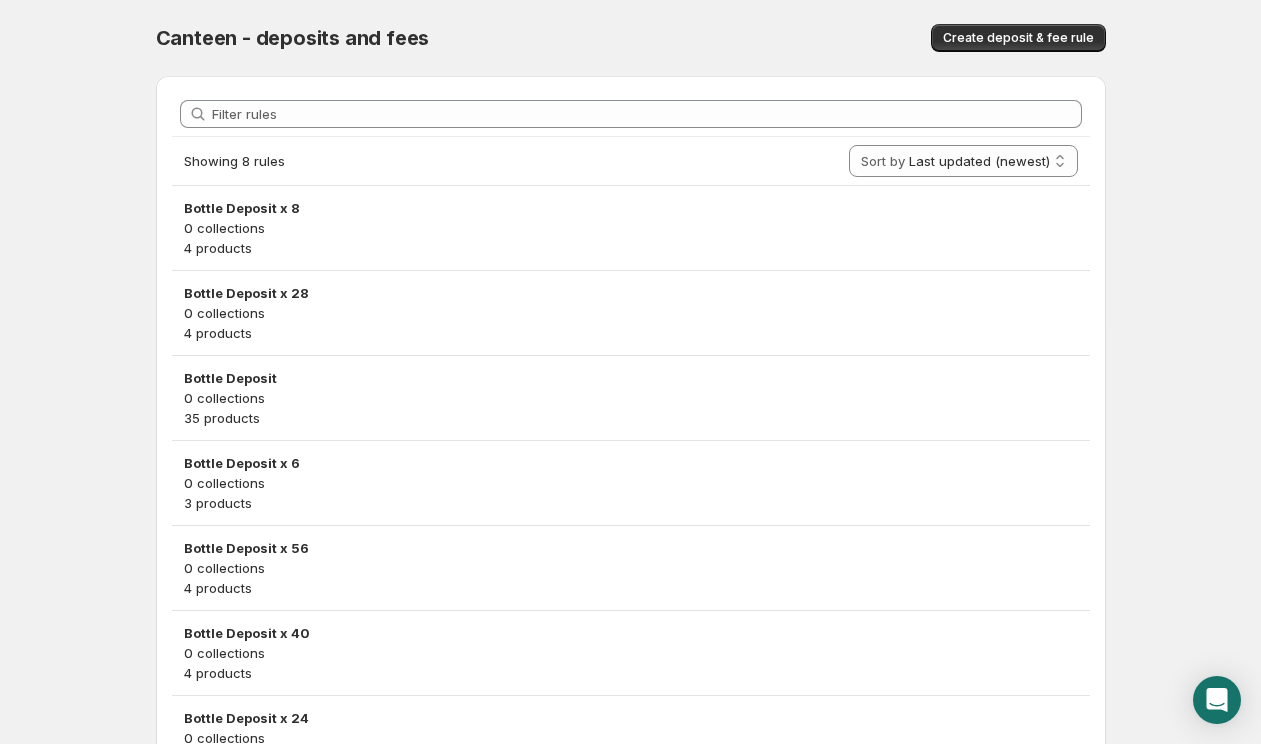 click on "Filter rules" at bounding box center [631, 114] 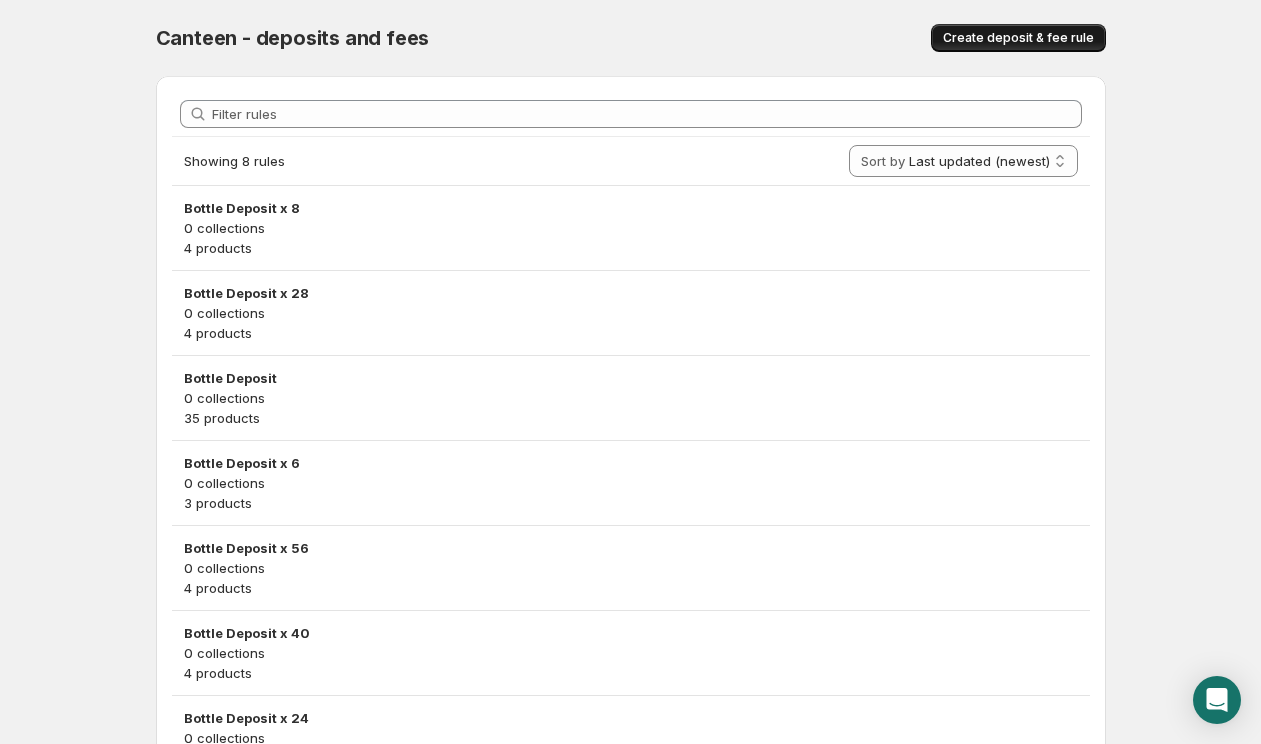 click on "Create deposit & fee rule" at bounding box center (1018, 38) 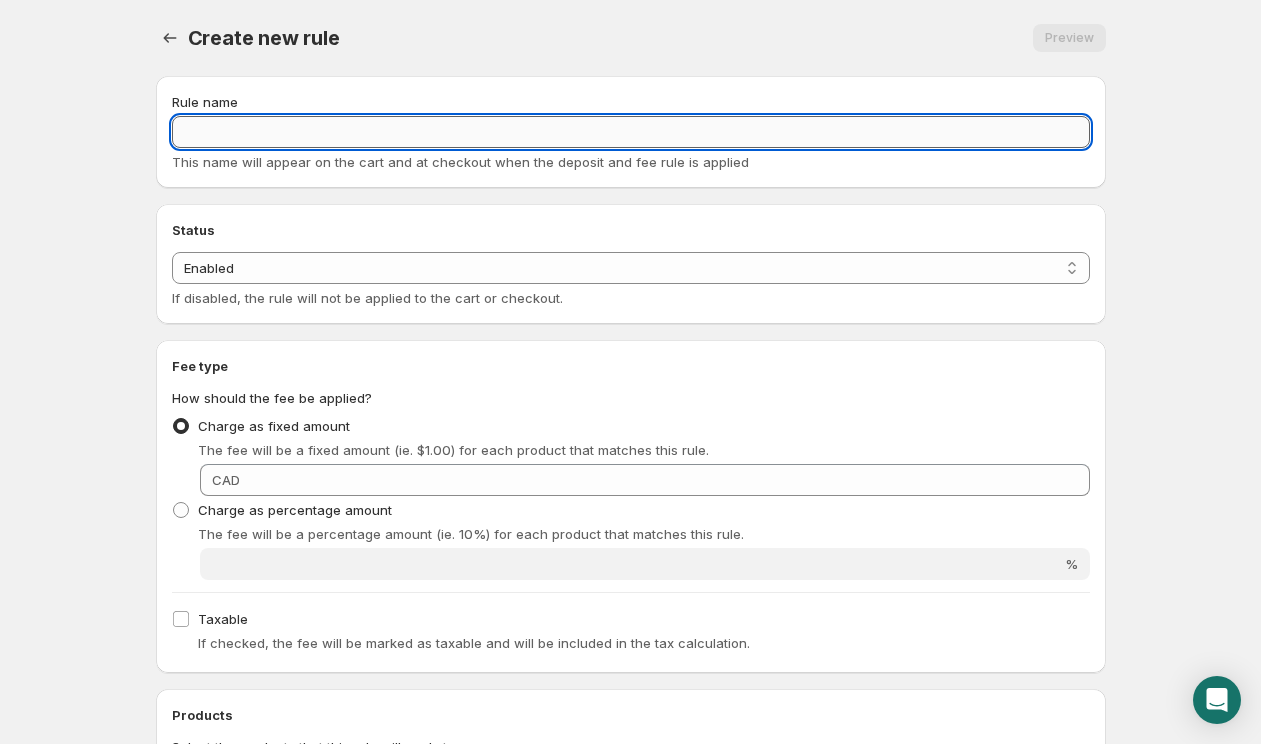click on "Rule name" at bounding box center [631, 132] 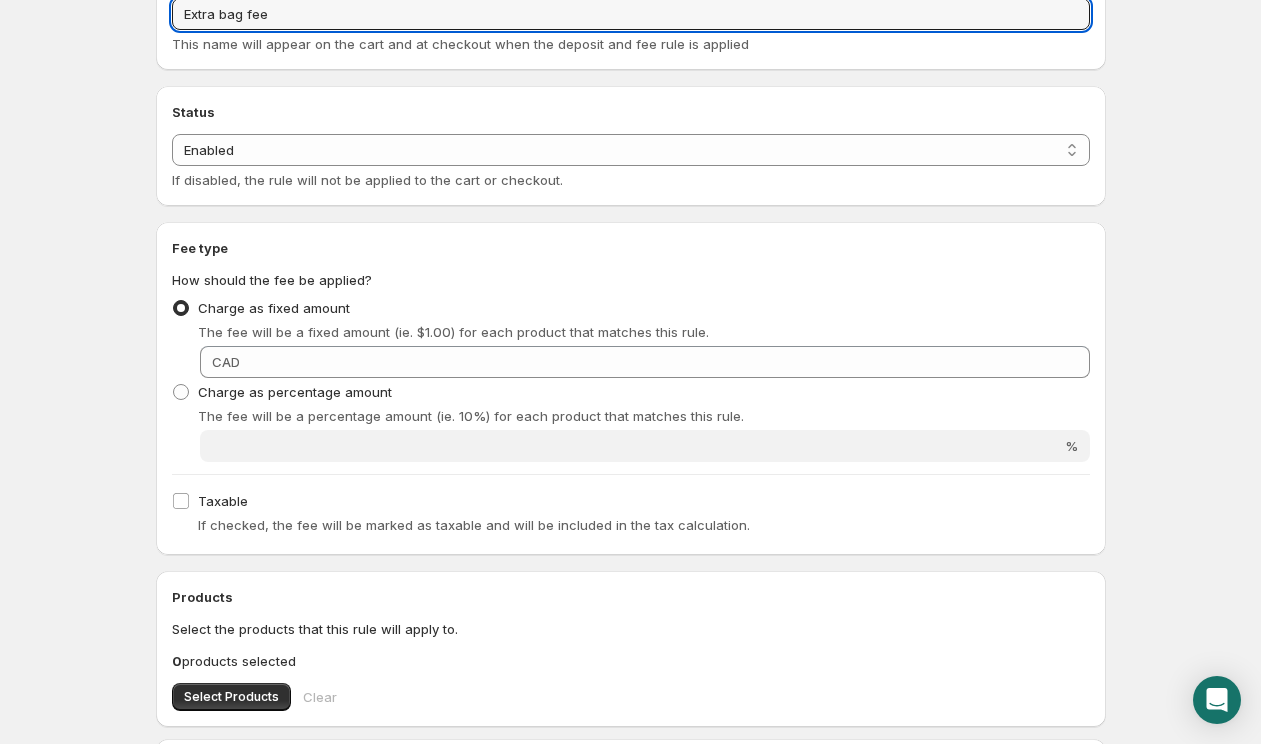 scroll, scrollTop: 152, scrollLeft: 0, axis: vertical 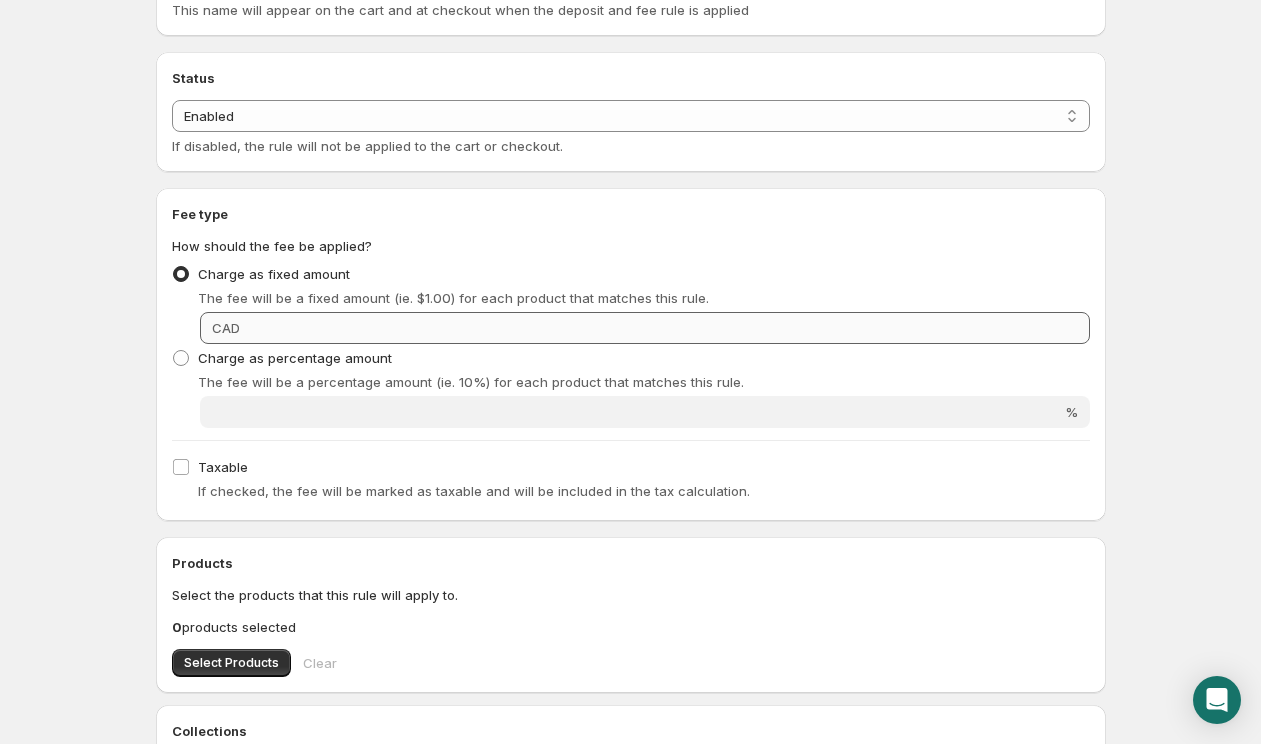 type on "Extra bag fee" 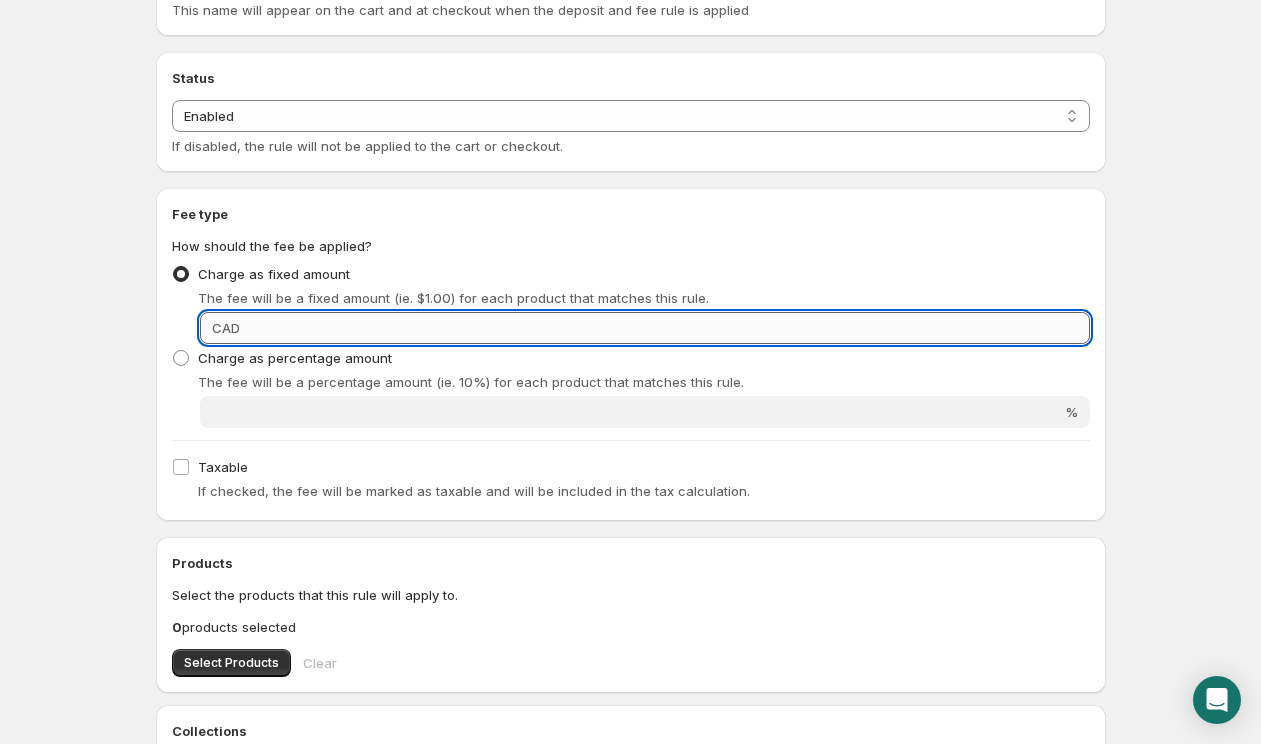 click on "Fixed amount" at bounding box center [668, 328] 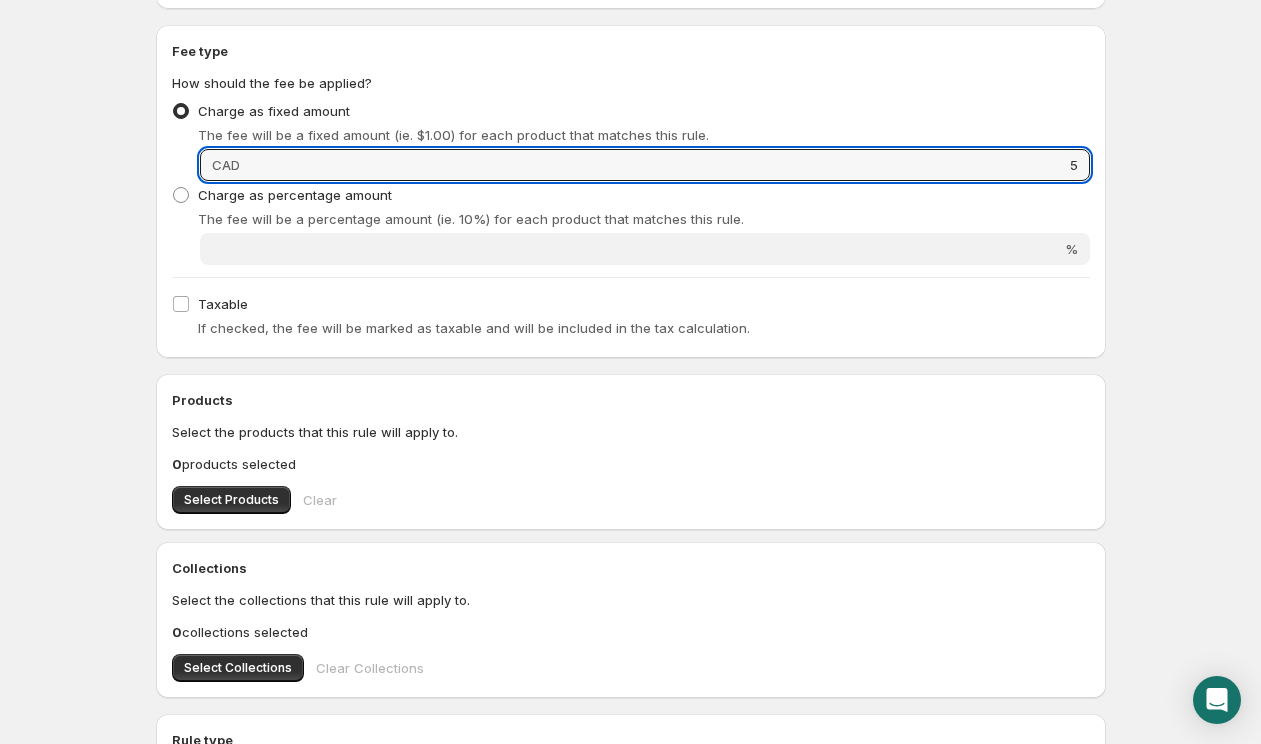 scroll, scrollTop: 335, scrollLeft: 0, axis: vertical 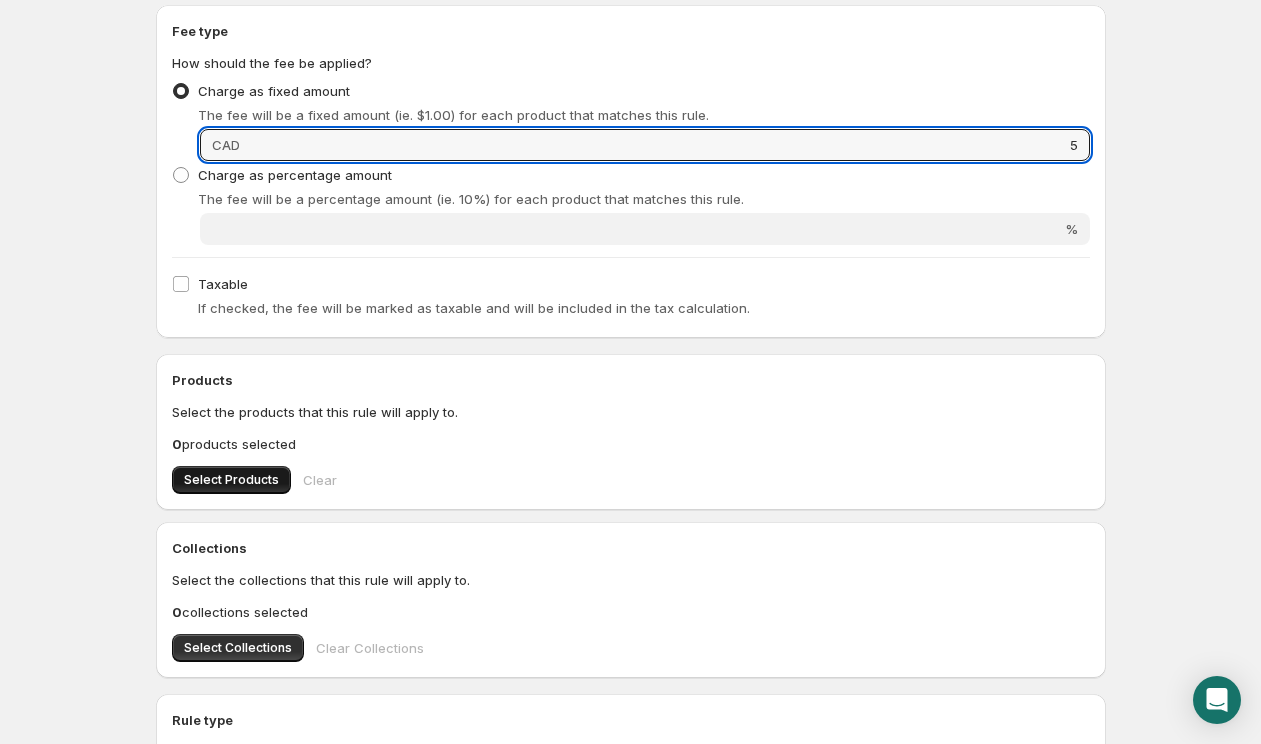 type on "5" 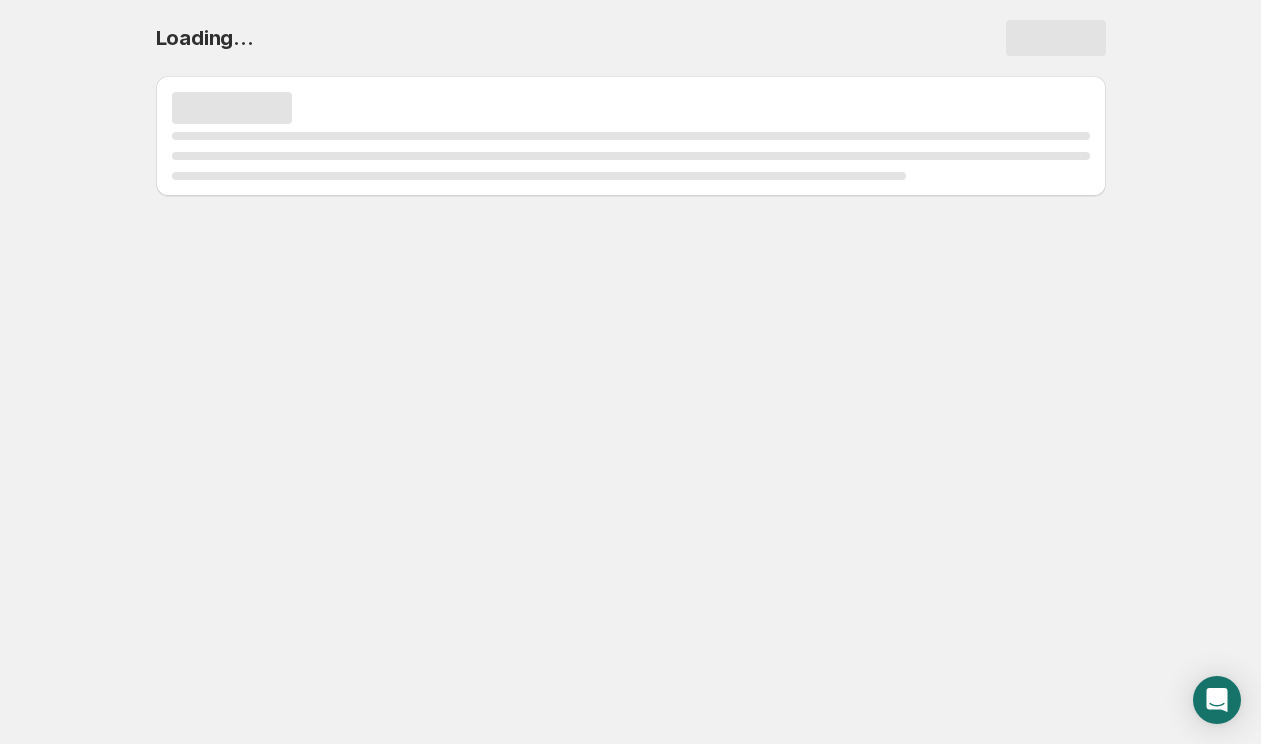 scroll, scrollTop: 0, scrollLeft: 0, axis: both 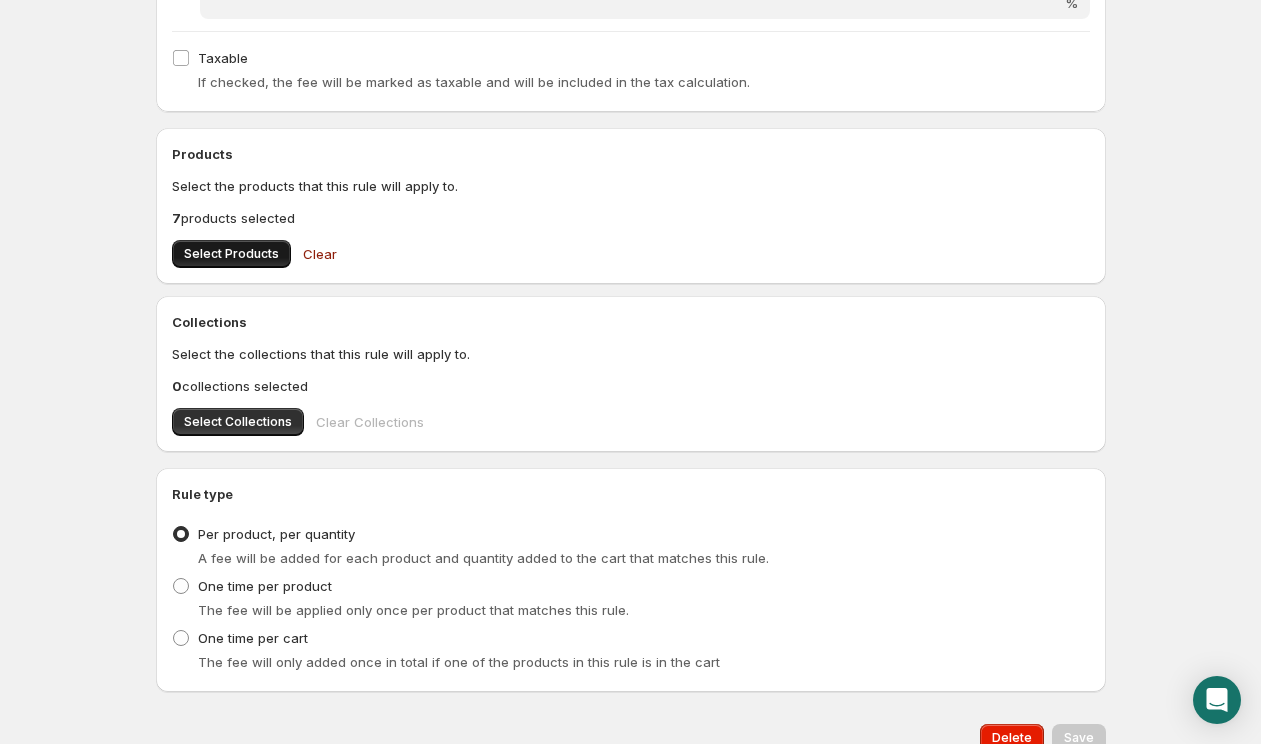 click on "Select Products" at bounding box center [231, 254] 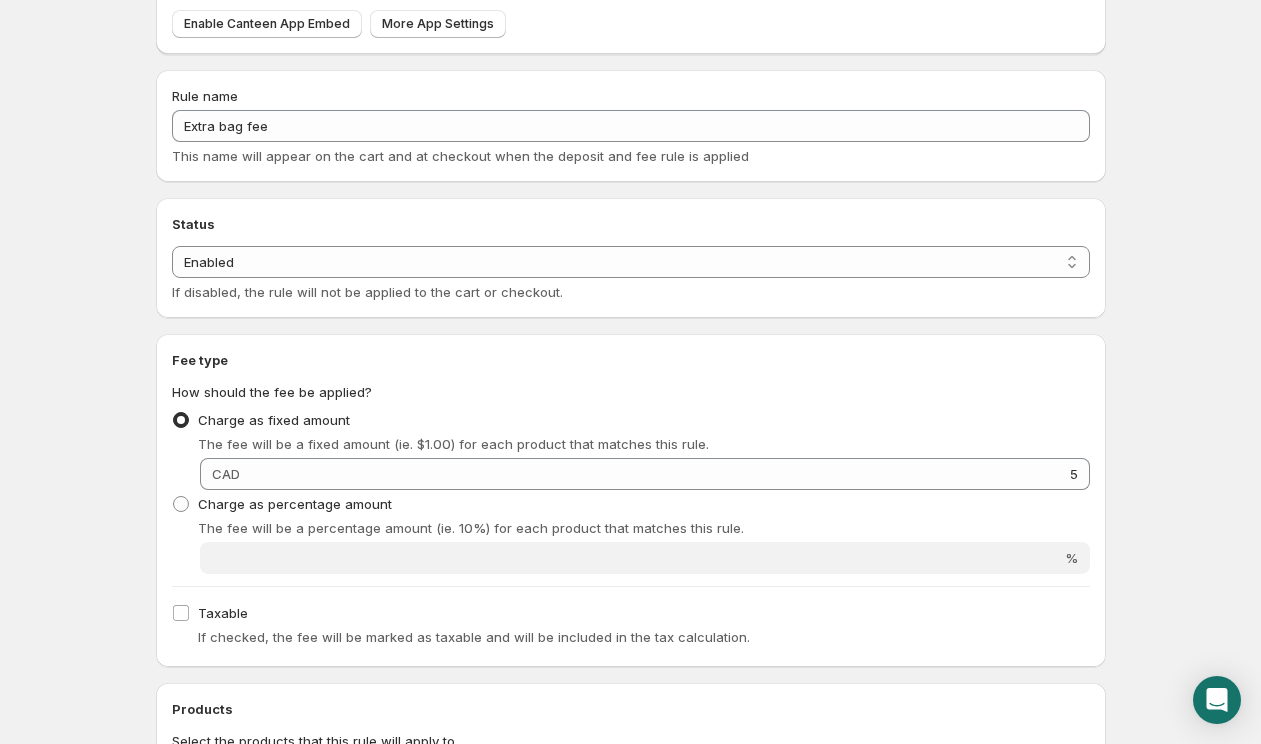 scroll, scrollTop: 0, scrollLeft: 0, axis: both 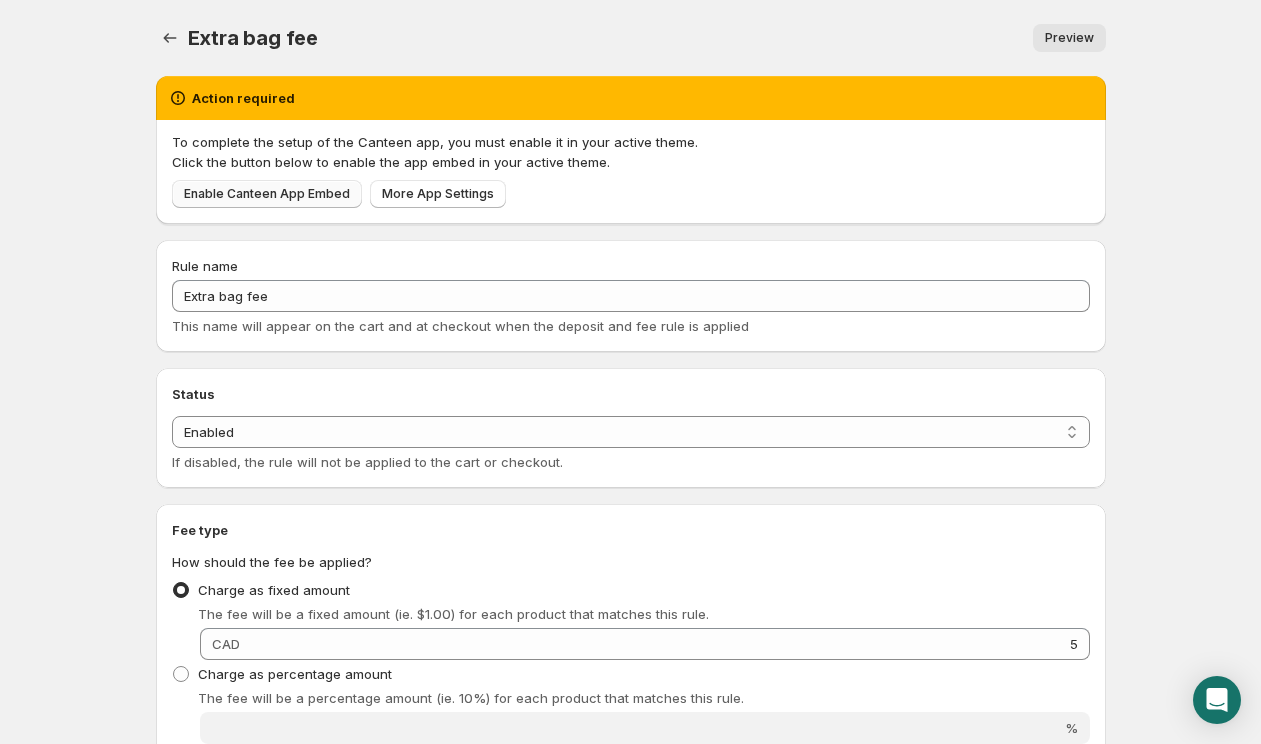 click on "Enable Canteen App Embed" at bounding box center [267, 194] 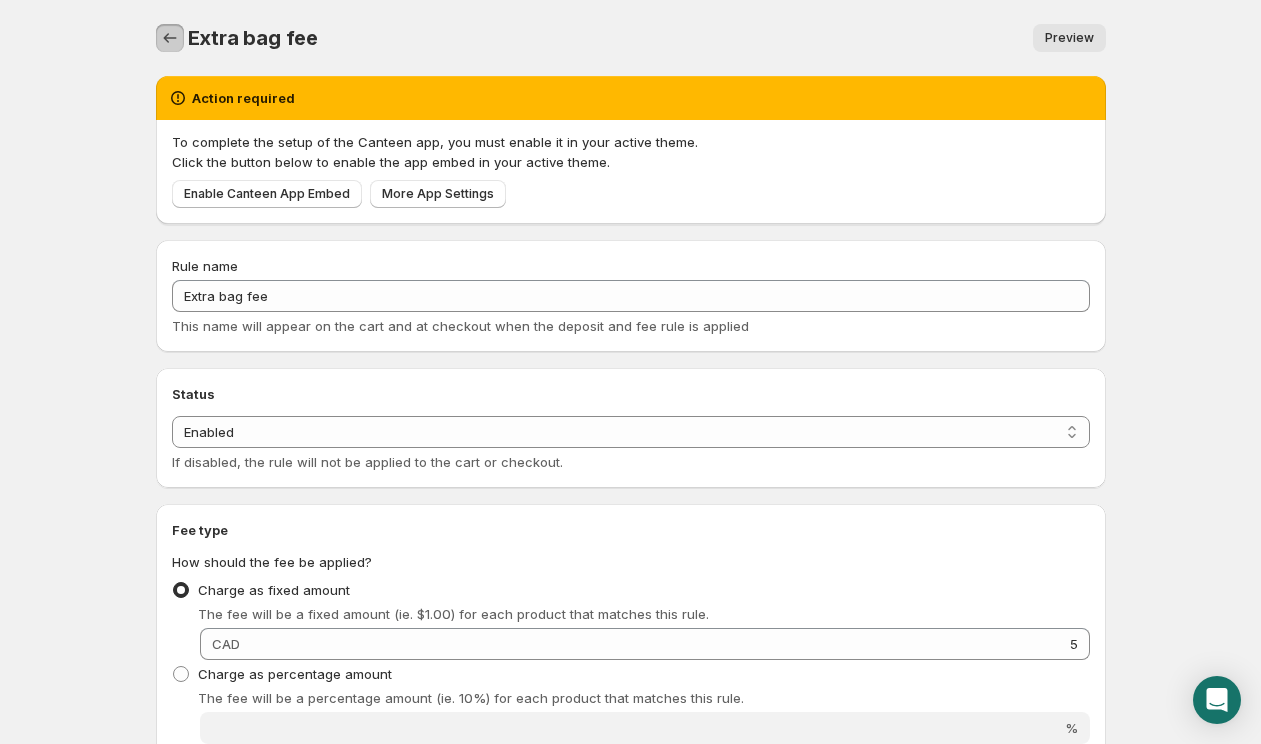 click at bounding box center [170, 38] 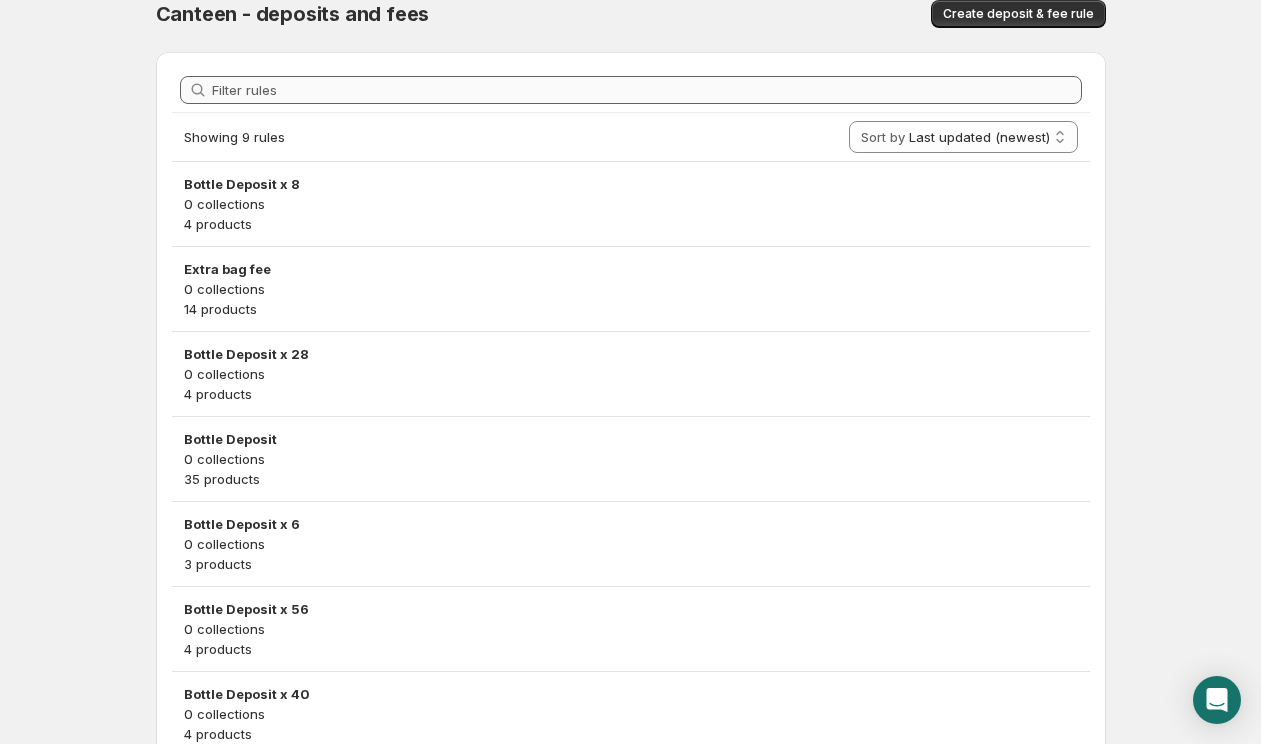 scroll, scrollTop: 0, scrollLeft: 0, axis: both 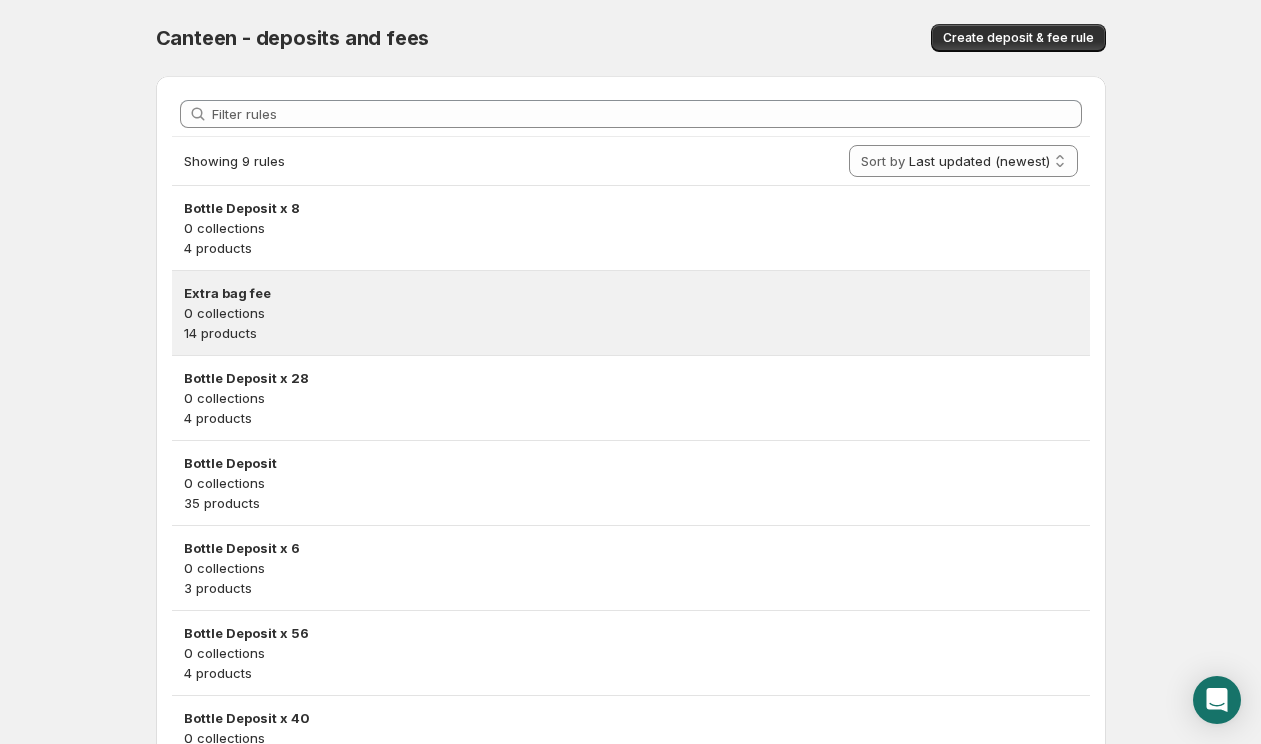 click on "0   collections" at bounding box center [631, 313] 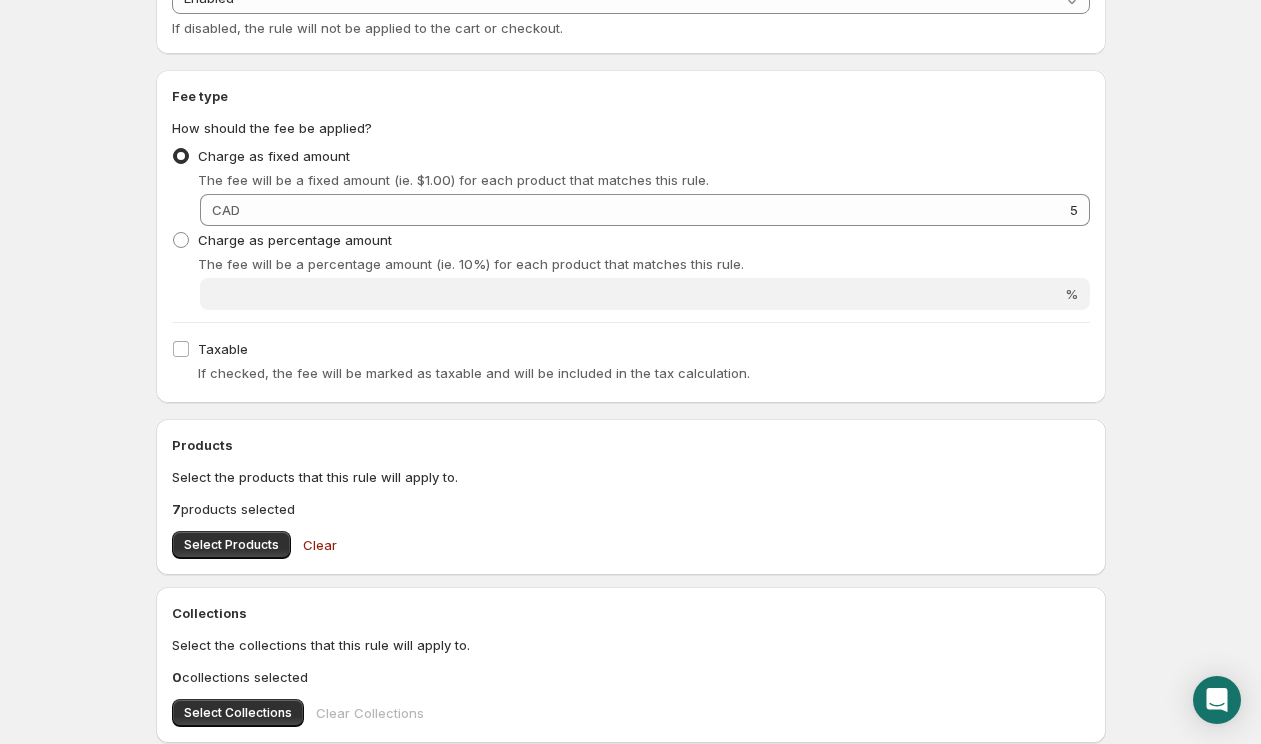 scroll, scrollTop: 352, scrollLeft: 0, axis: vertical 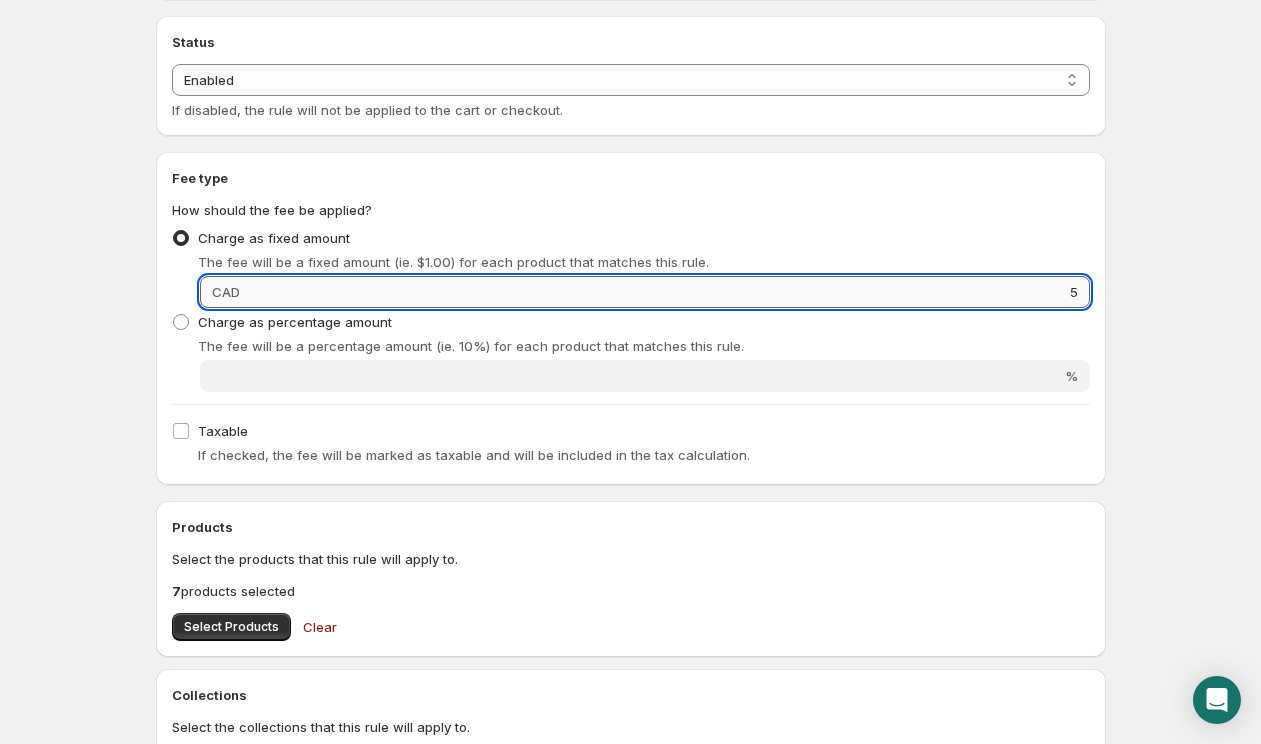click on "5" at bounding box center (668, 292) 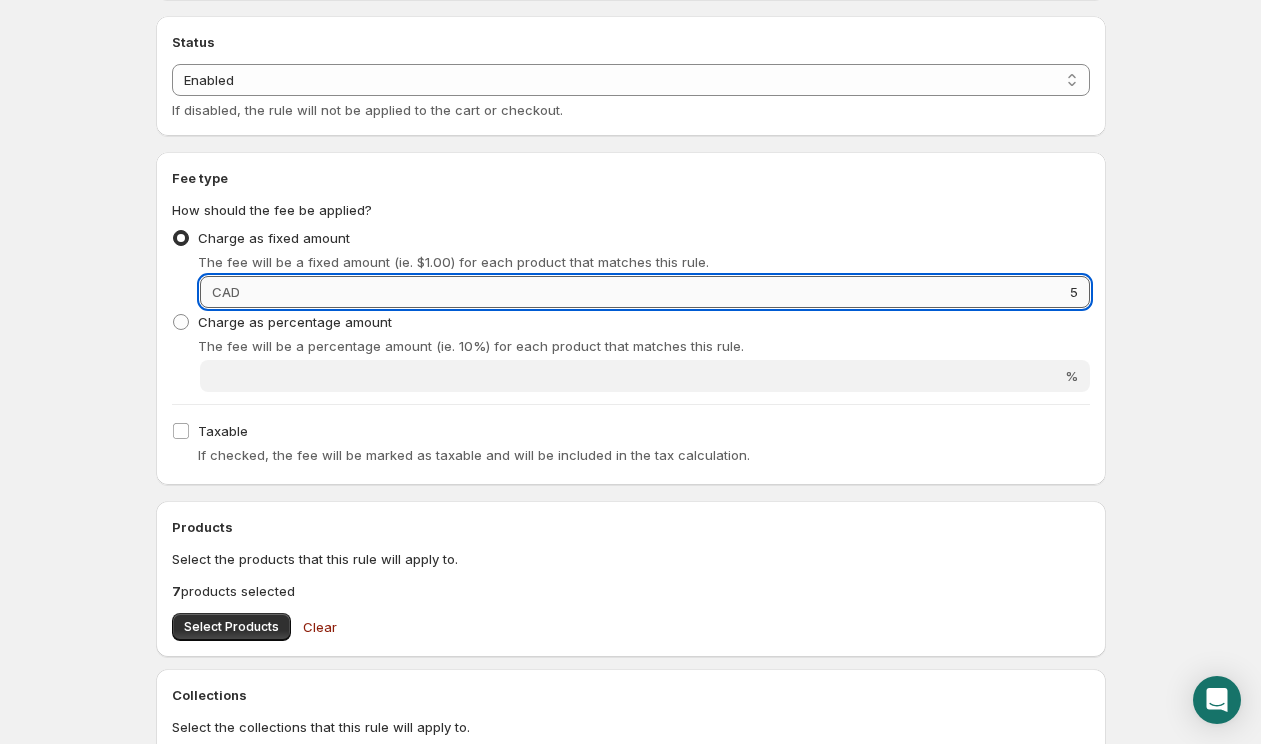 click on "5" at bounding box center [668, 292] 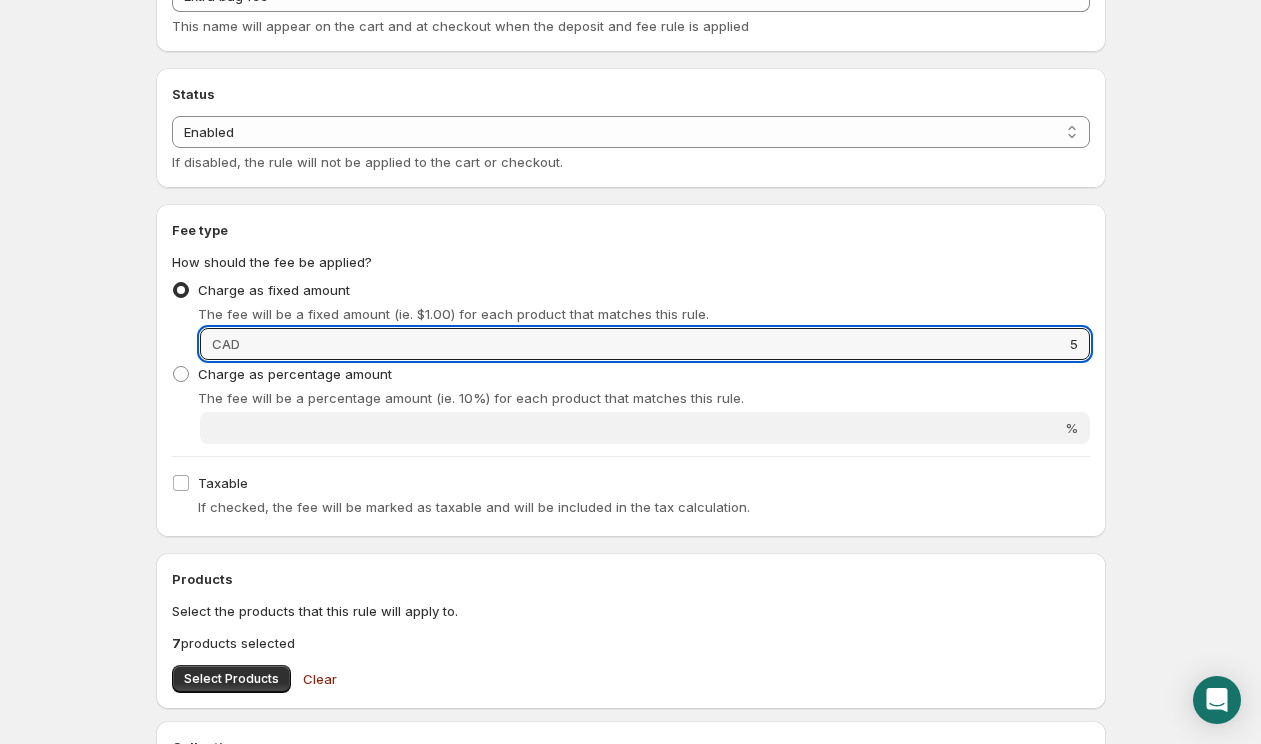 scroll, scrollTop: 292, scrollLeft: 0, axis: vertical 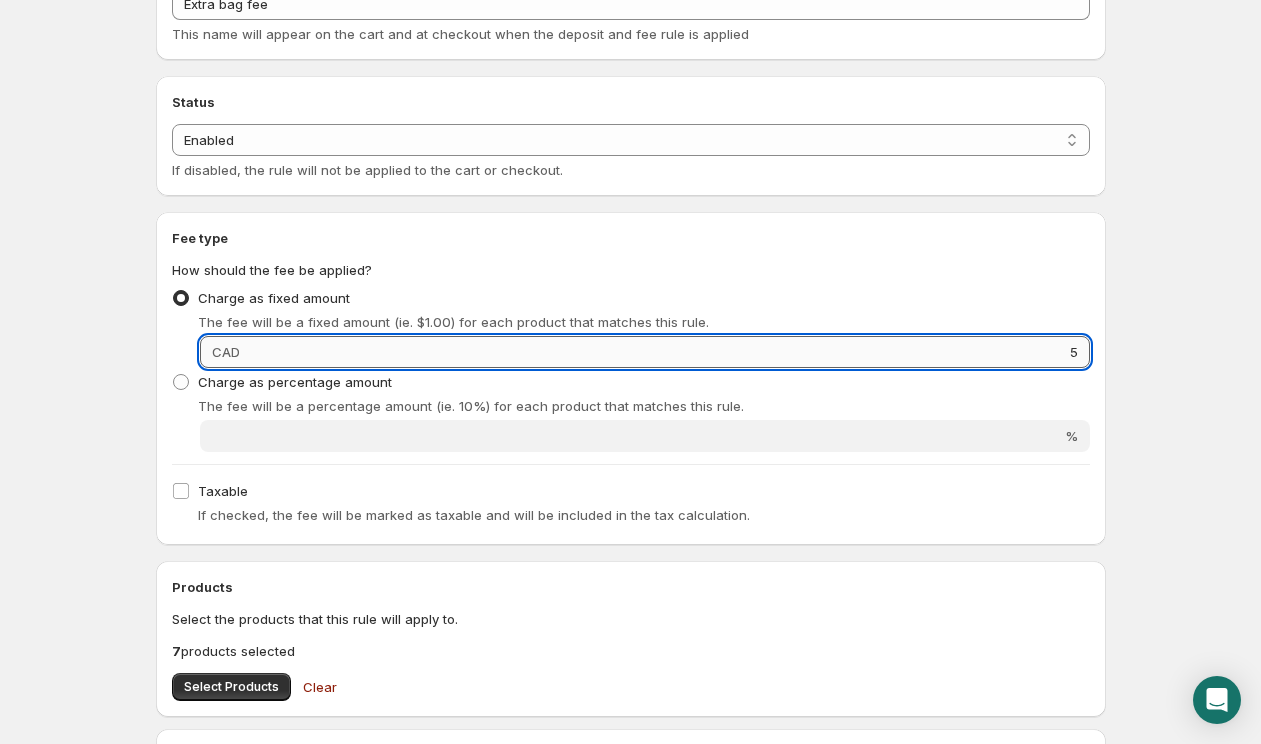 click on "5" at bounding box center (668, 352) 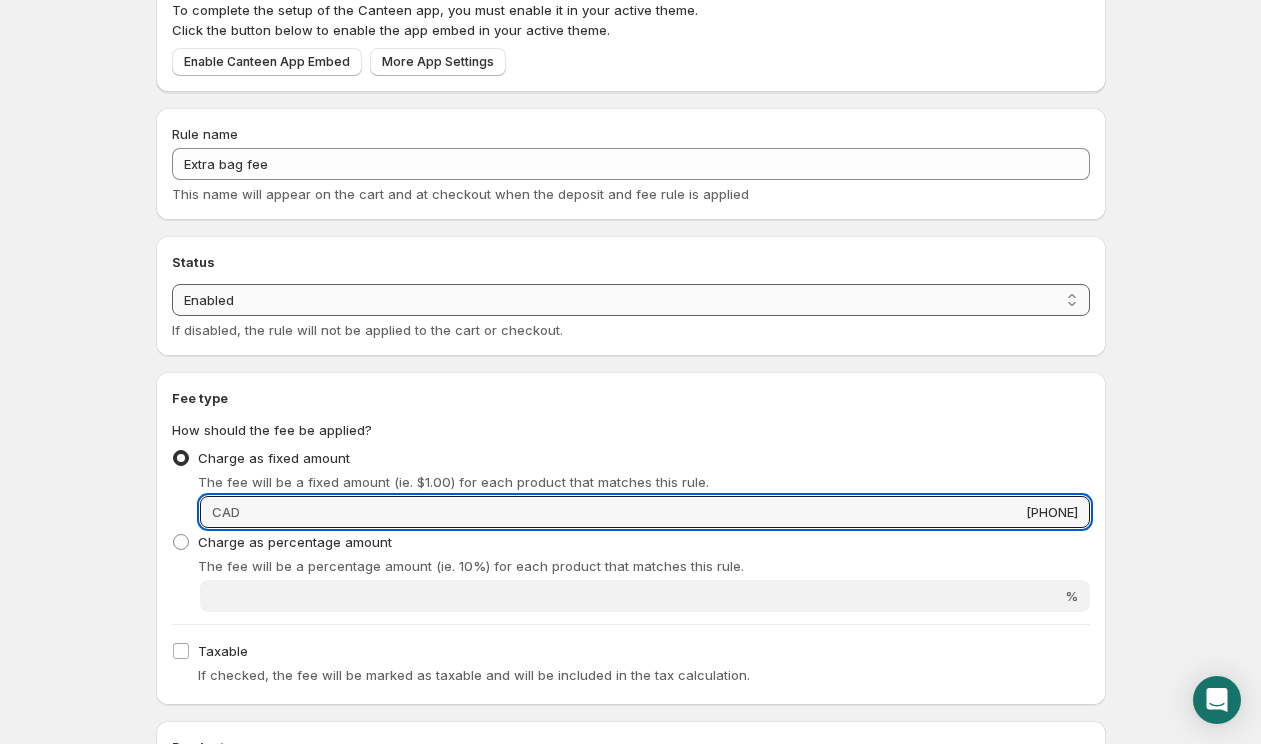 scroll, scrollTop: 172, scrollLeft: 0, axis: vertical 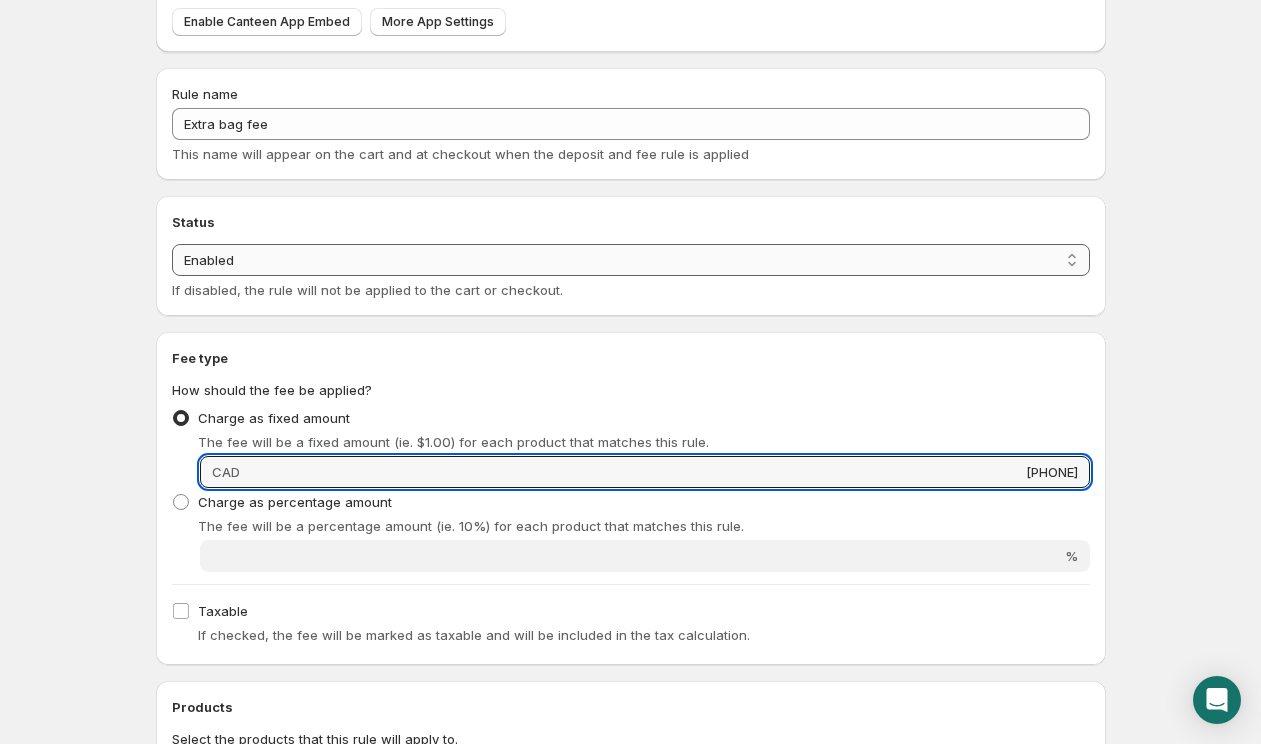 click on "Enabled Disabled" at bounding box center [631, 260] 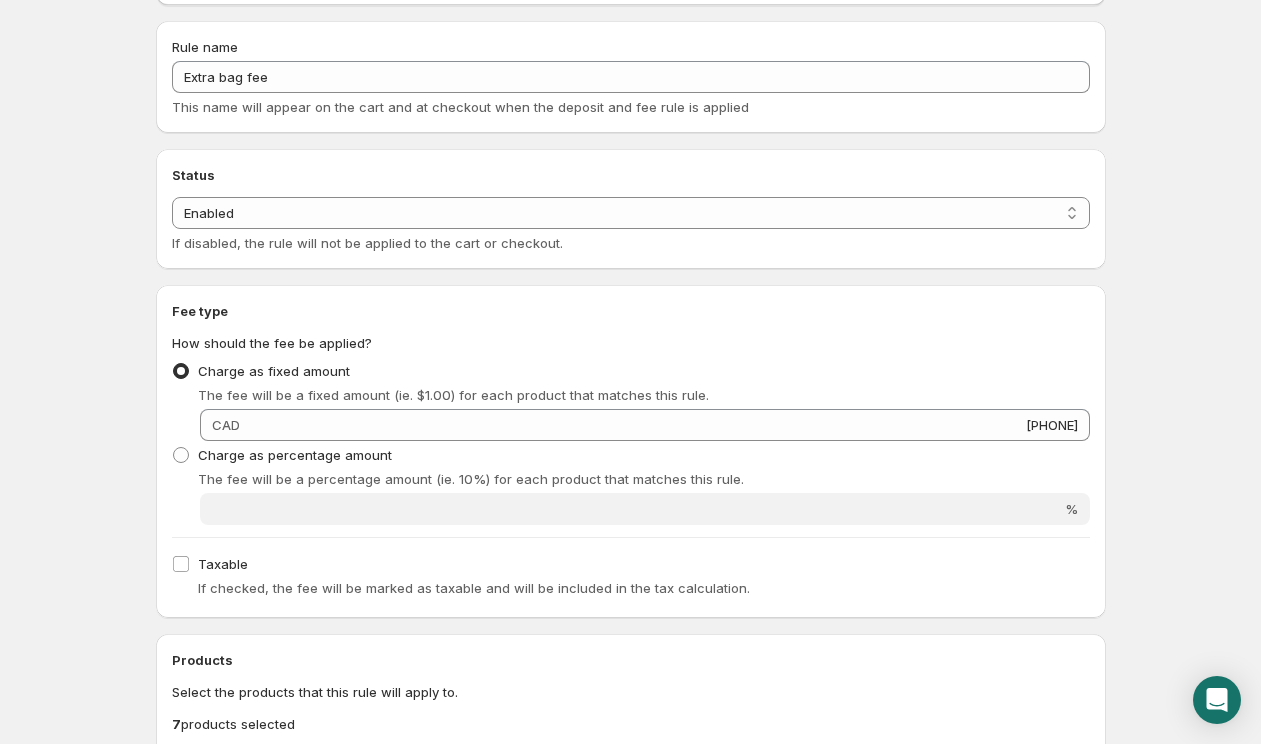 scroll, scrollTop: 227, scrollLeft: 0, axis: vertical 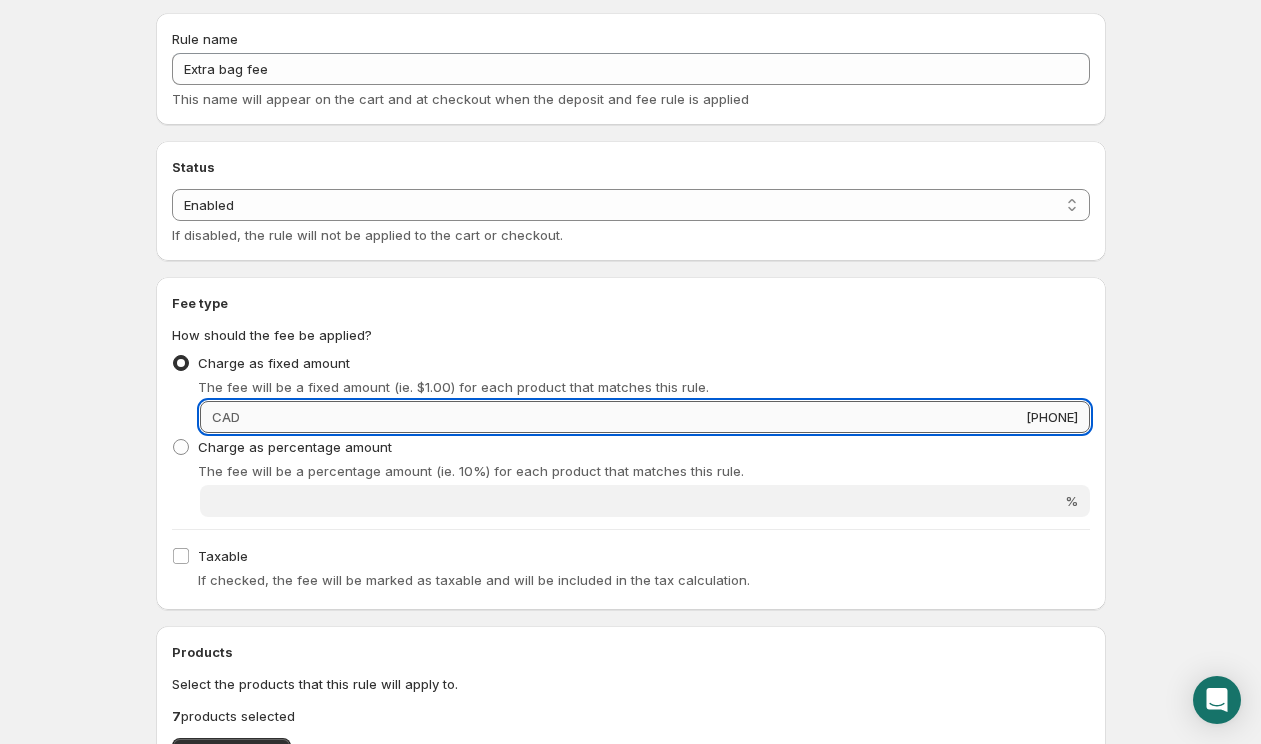 click on "555" at bounding box center (668, 417) 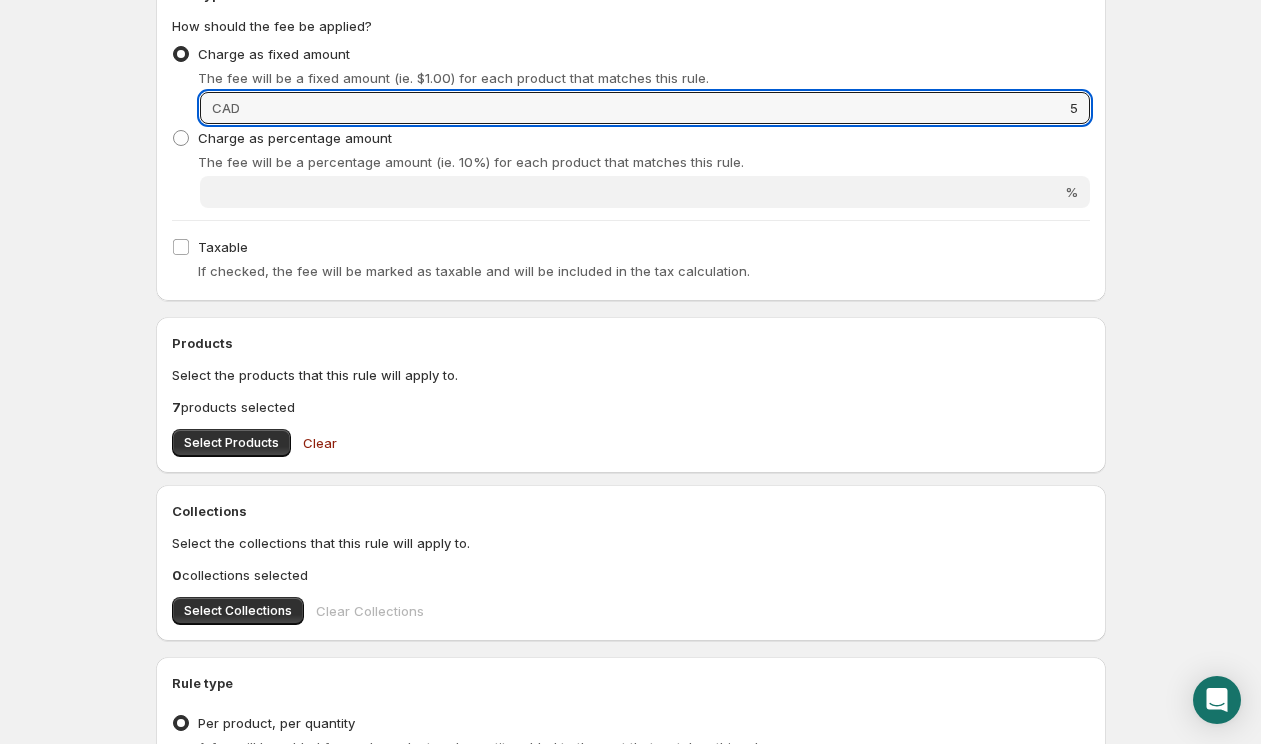 scroll, scrollTop: 540, scrollLeft: 0, axis: vertical 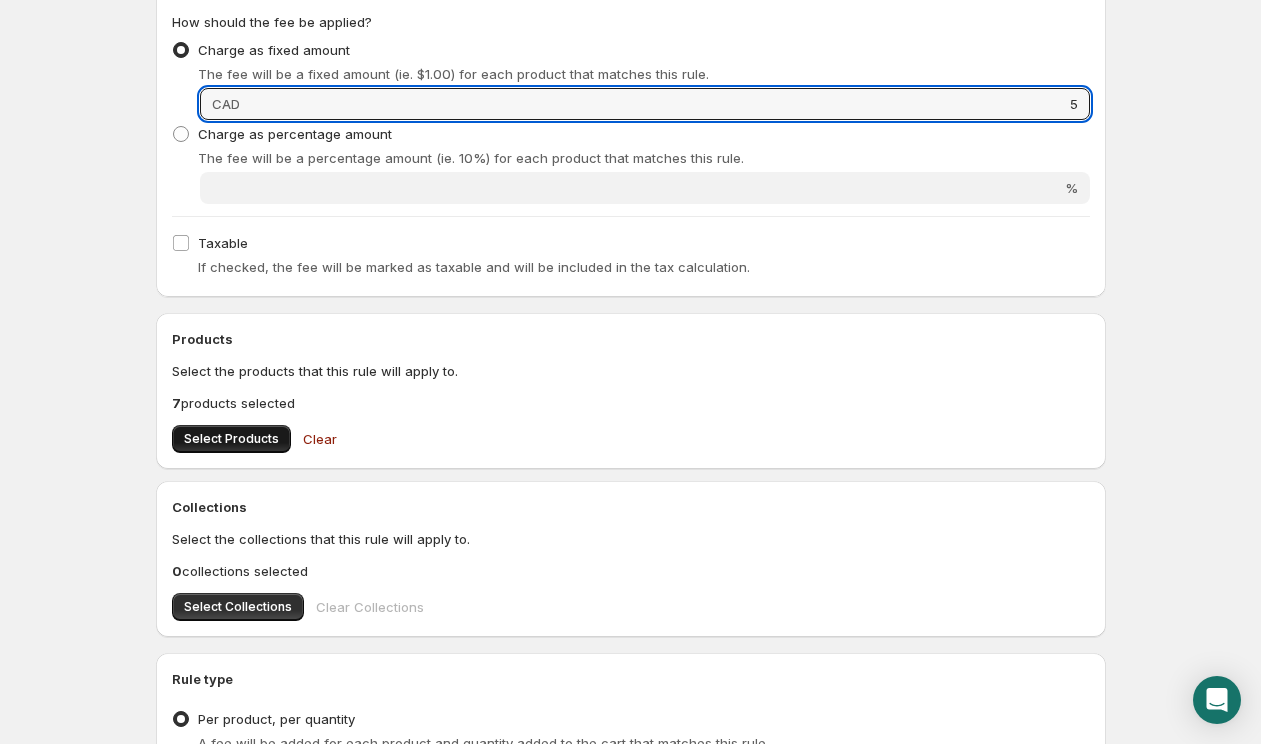 type on "5" 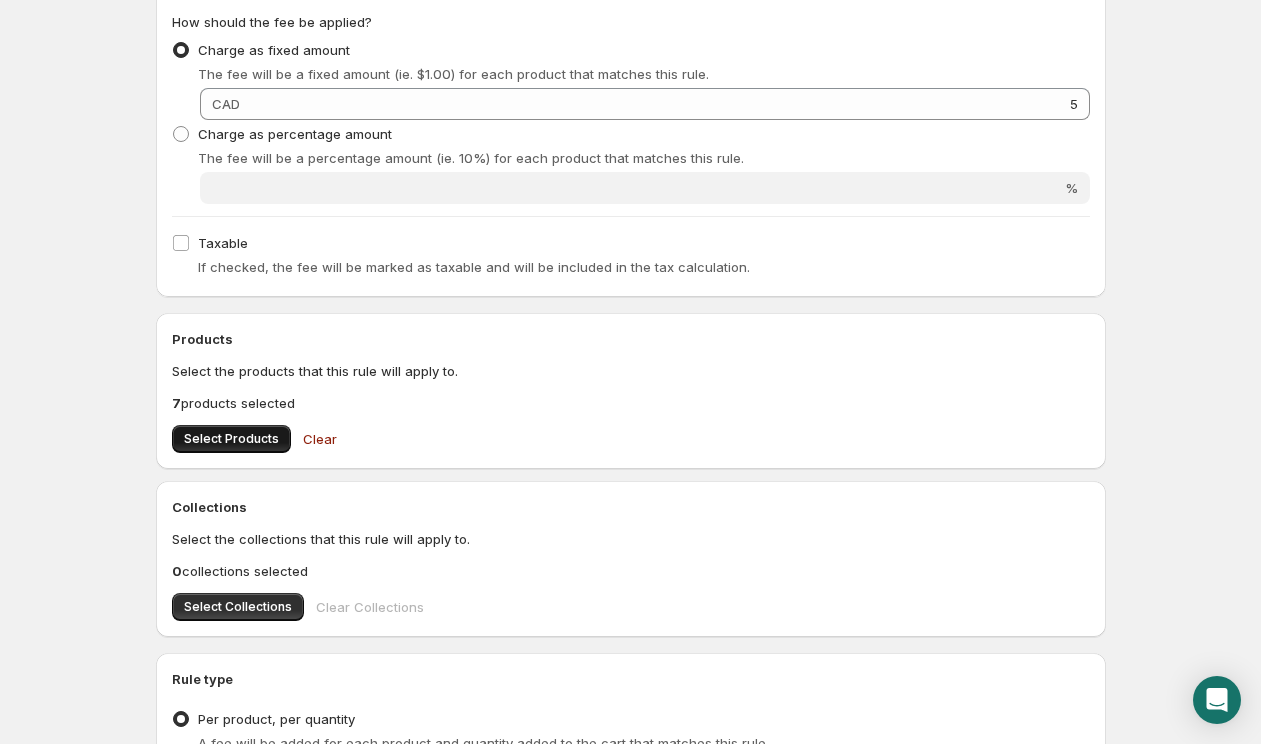 click on "Select Products" at bounding box center (231, 439) 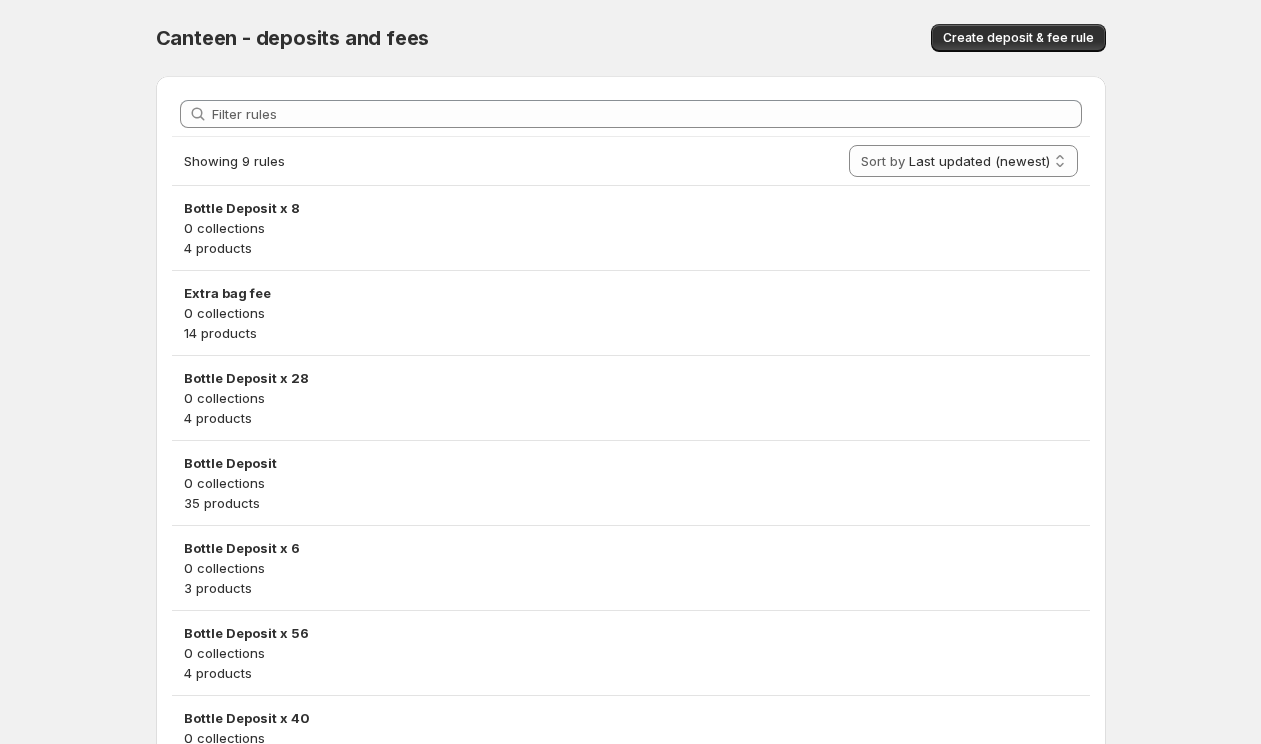 scroll, scrollTop: 0, scrollLeft: 0, axis: both 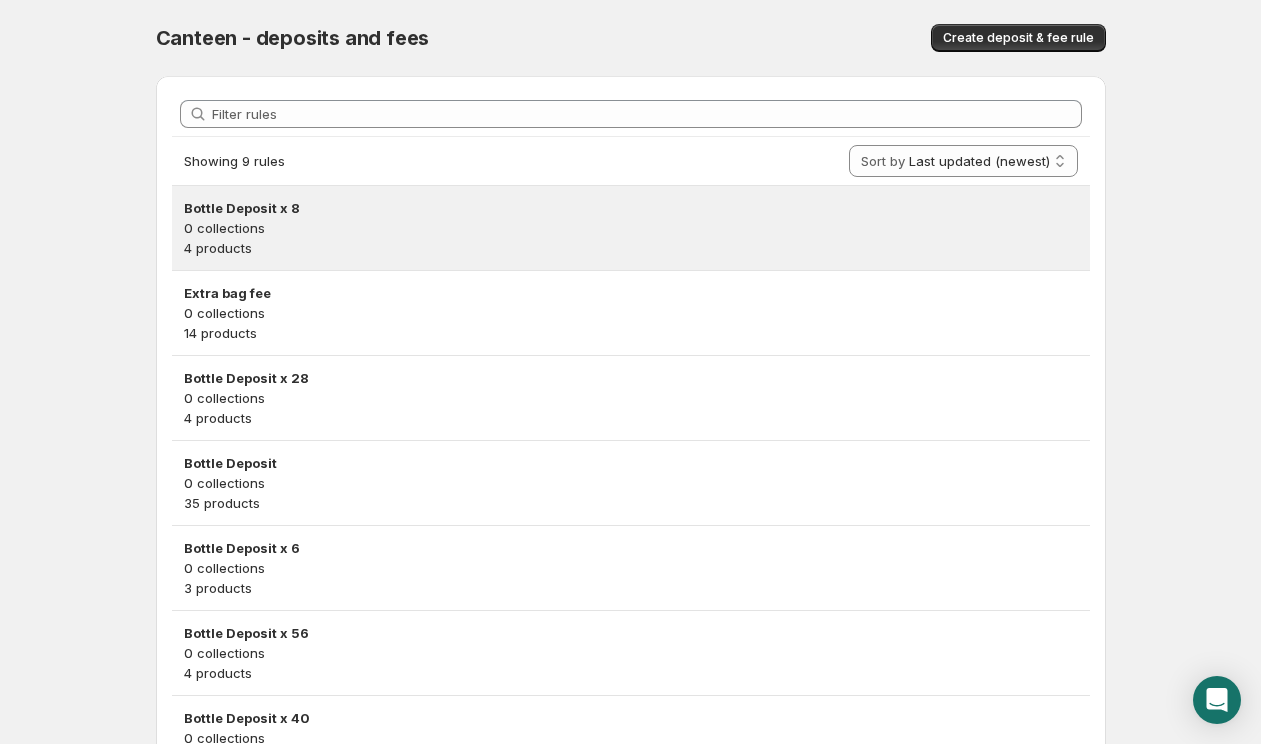 click on "0   collections" at bounding box center (631, 228) 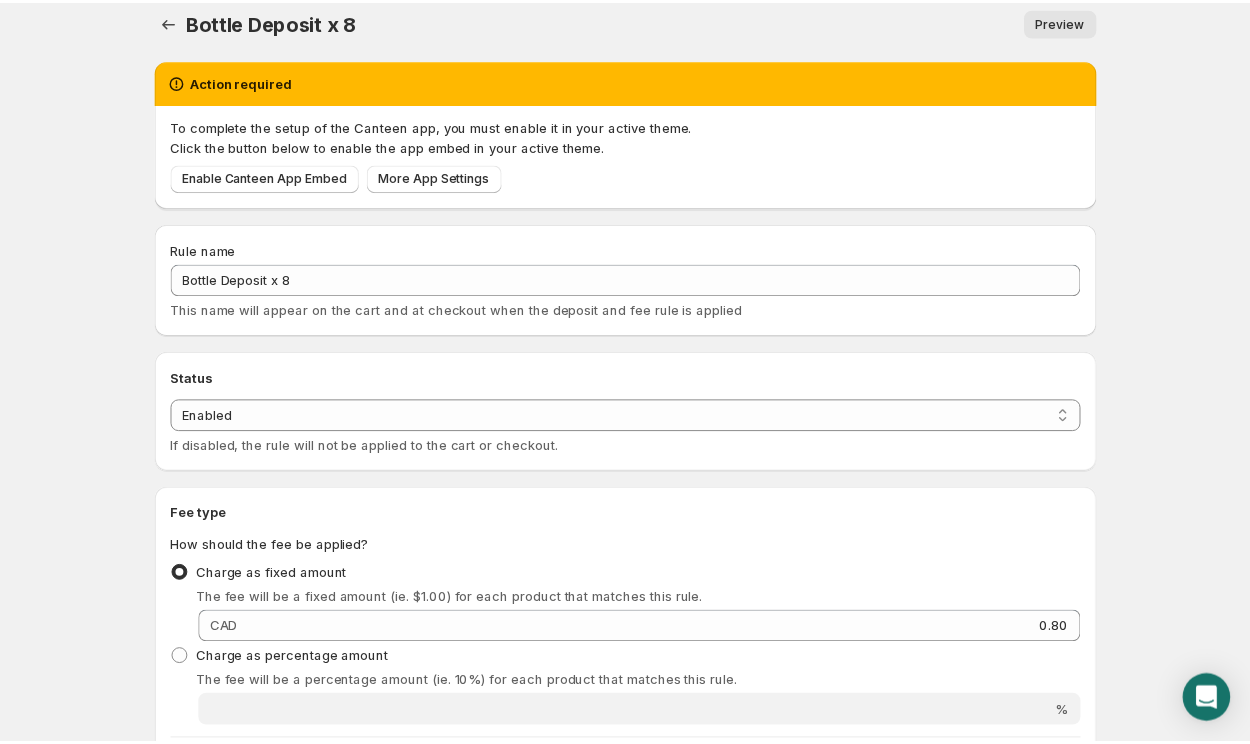 scroll, scrollTop: 0, scrollLeft: 0, axis: both 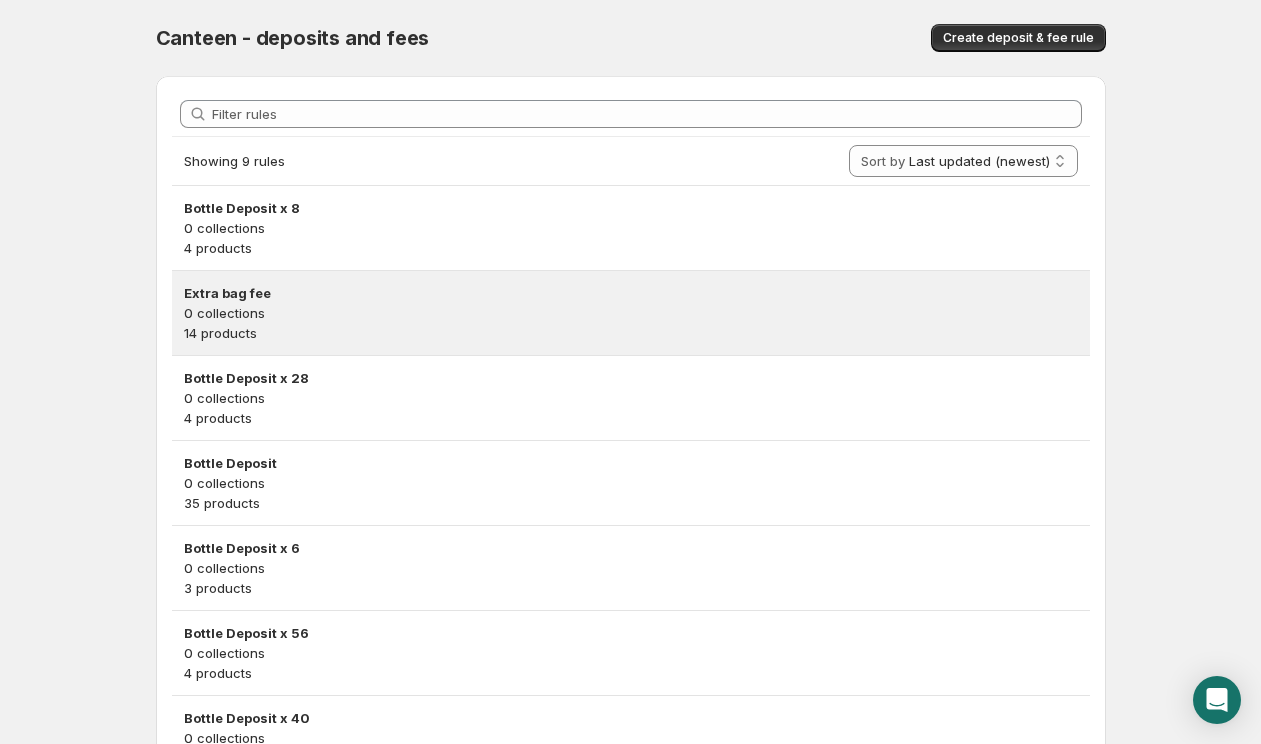 click on "Extra bag fee" at bounding box center (631, 293) 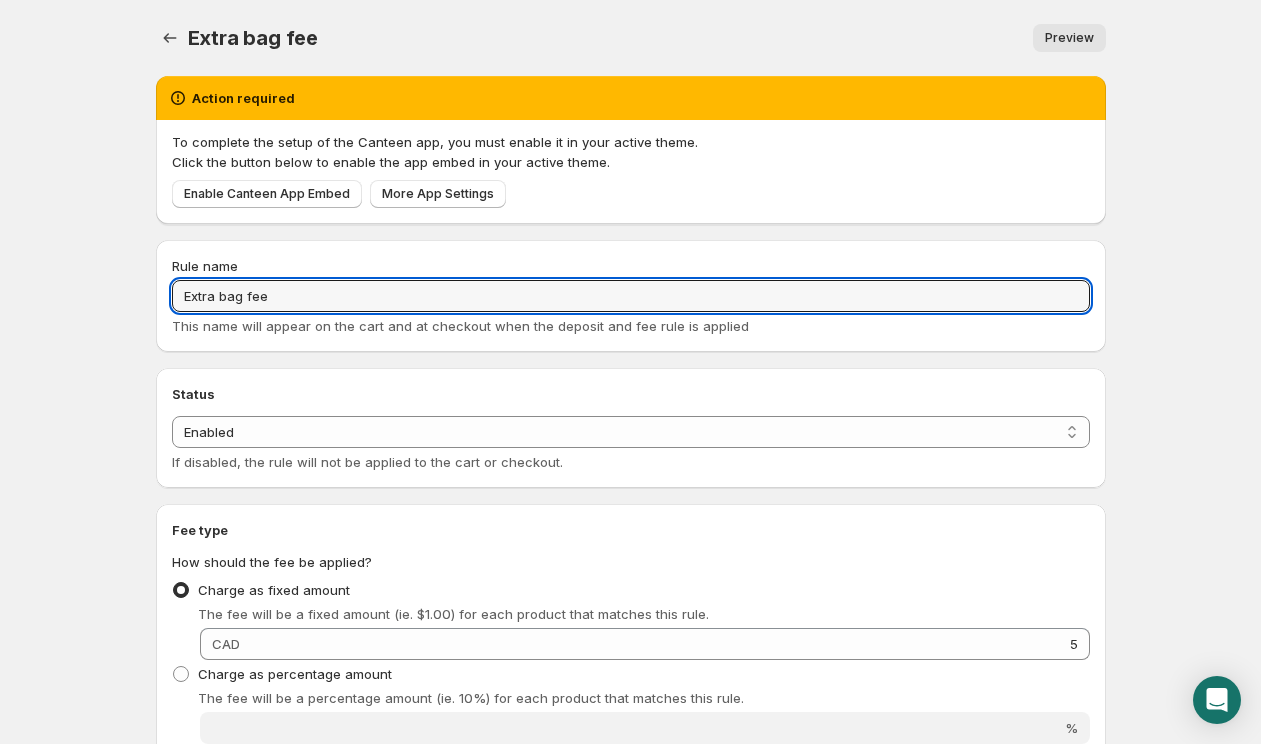 drag, startPoint x: 294, startPoint y: 301, endPoint x: 167, endPoint y: 301, distance: 127 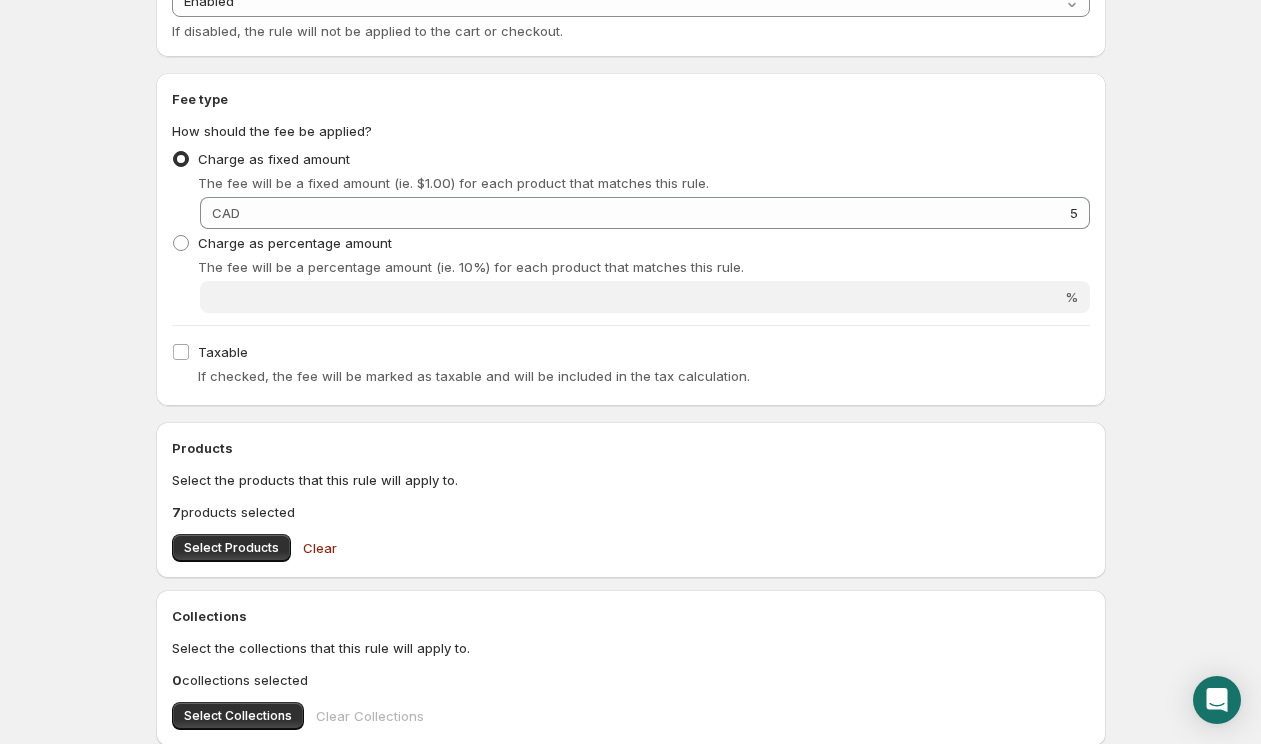 scroll, scrollTop: 813, scrollLeft: 0, axis: vertical 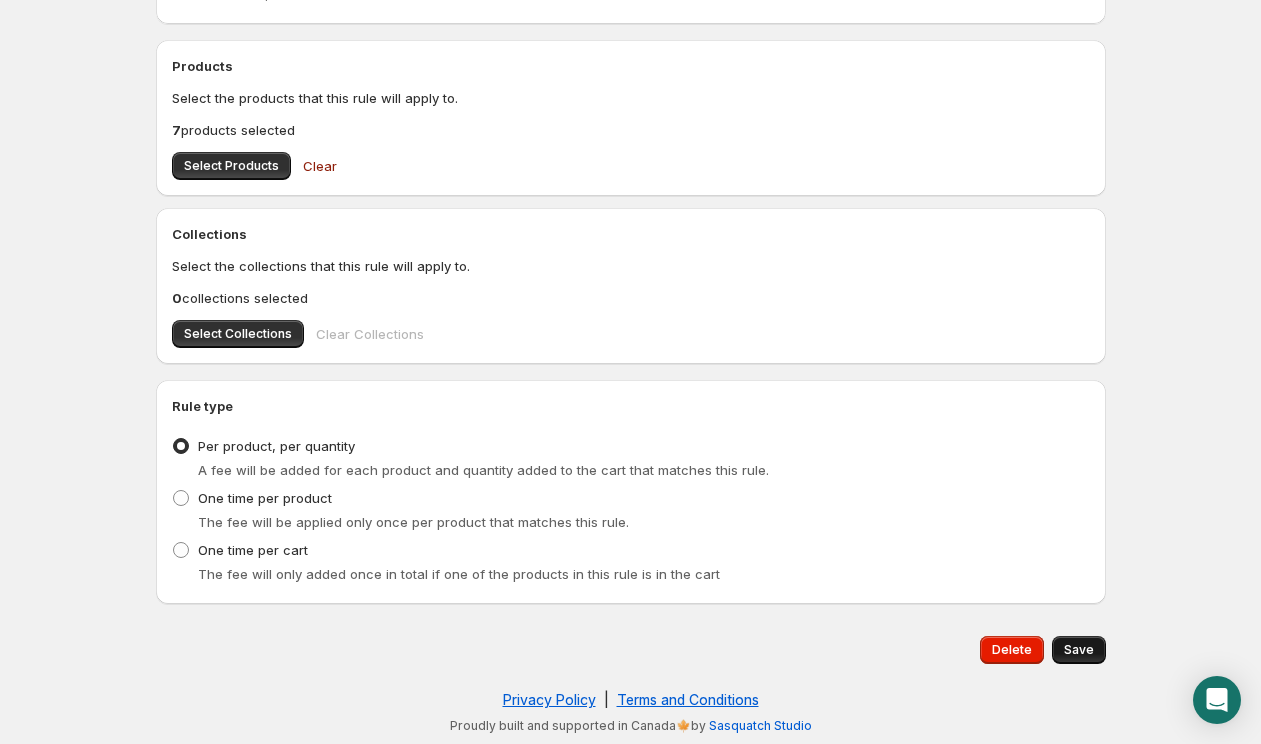 type on "Bag fee" 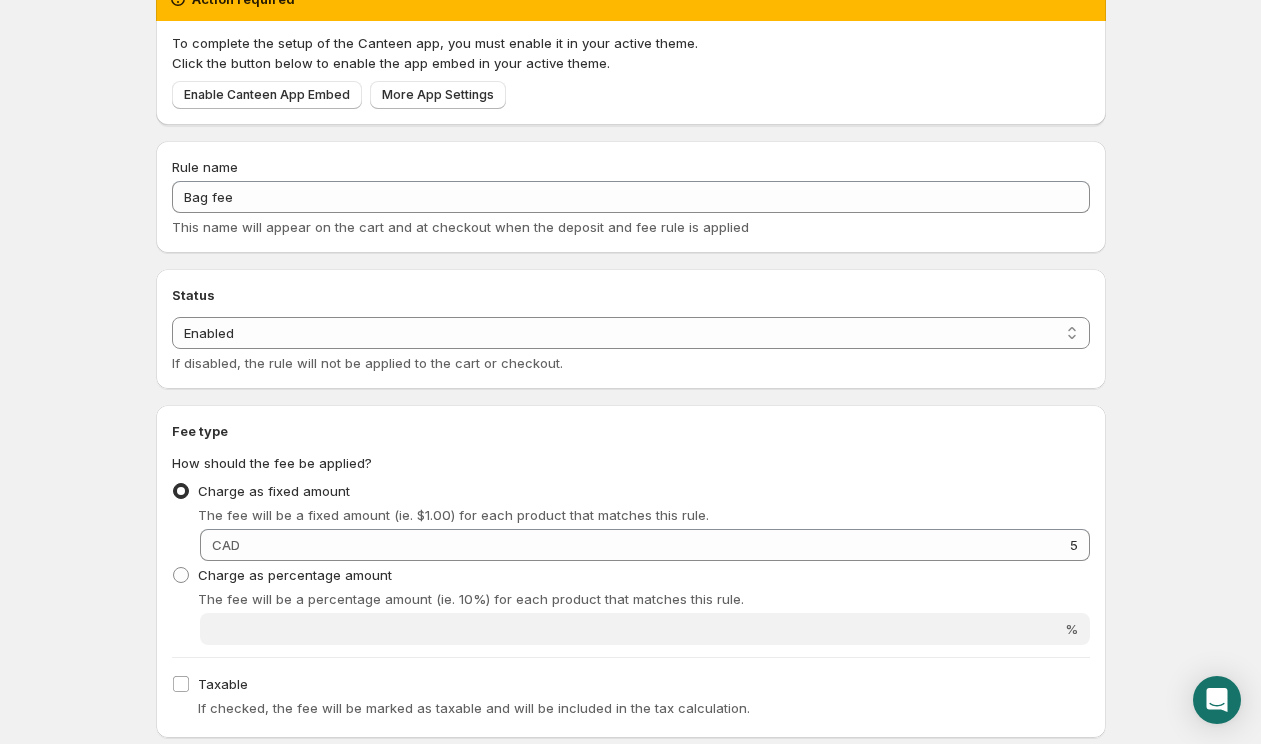 scroll, scrollTop: 0, scrollLeft: 0, axis: both 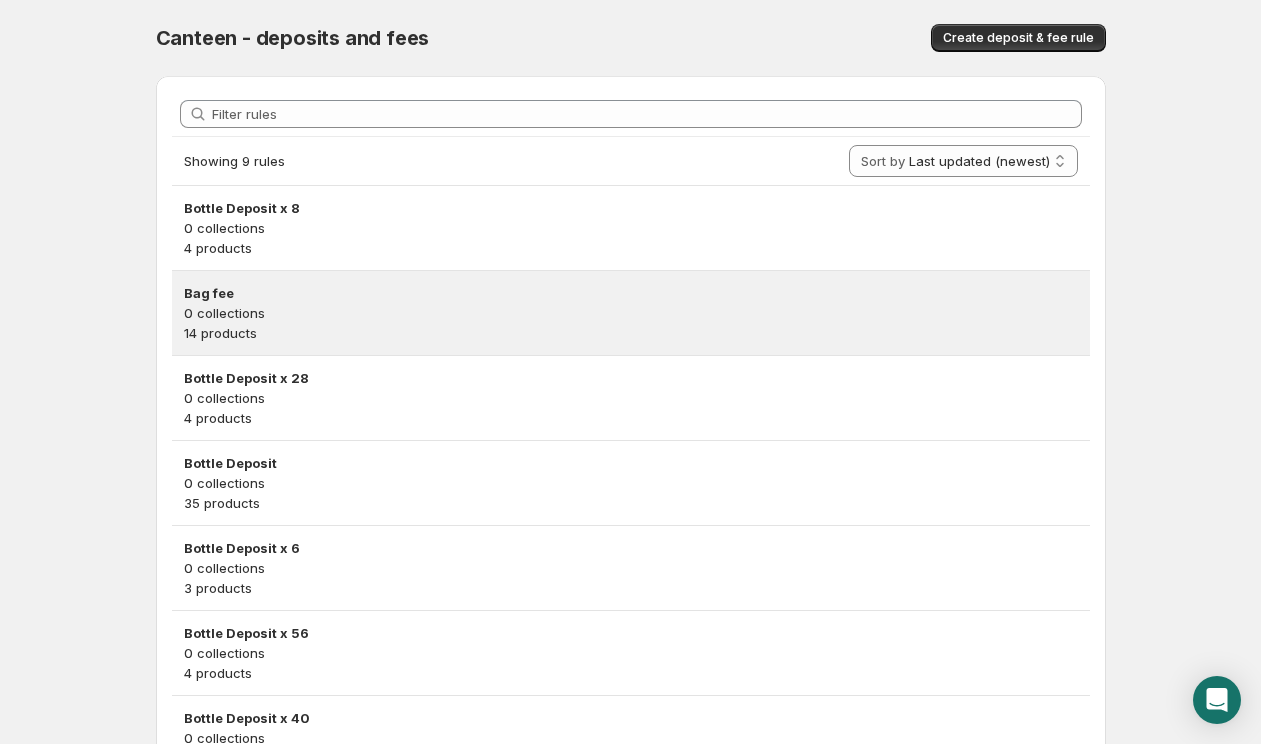 click on "0   collections" at bounding box center [631, 313] 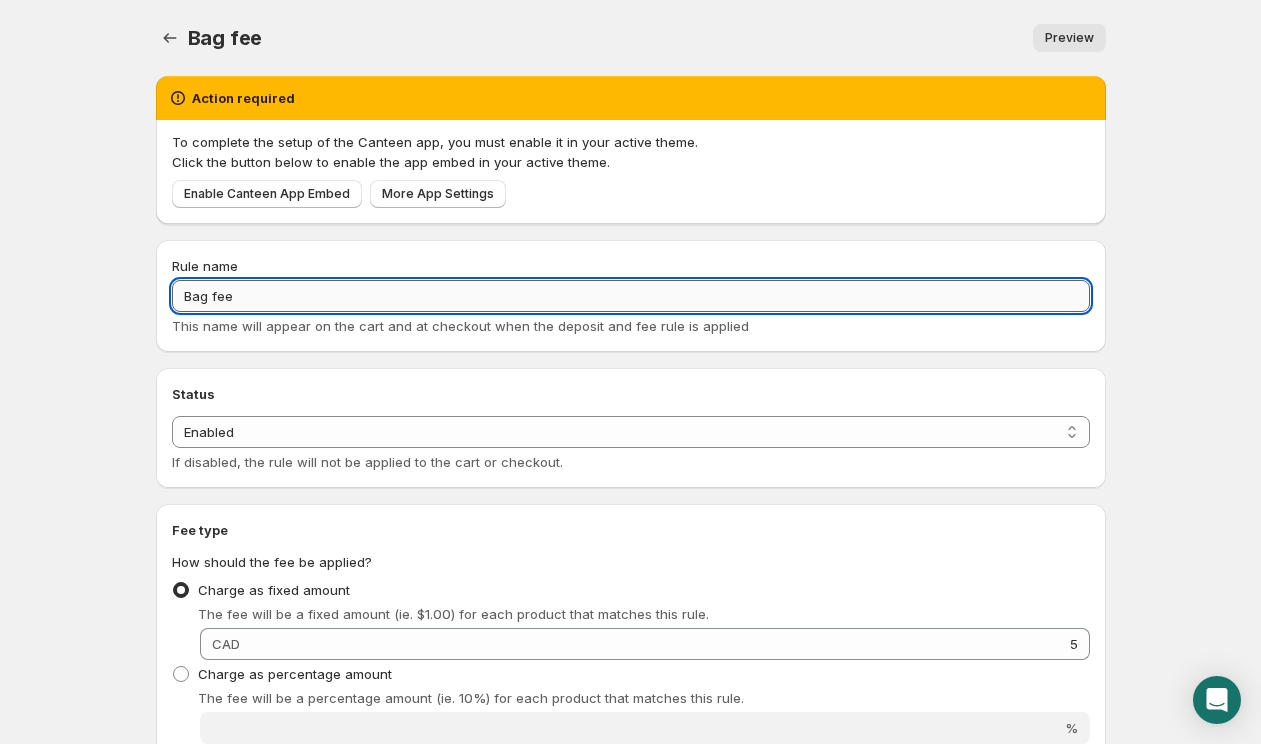 click on "Bag fee" at bounding box center [631, 296] 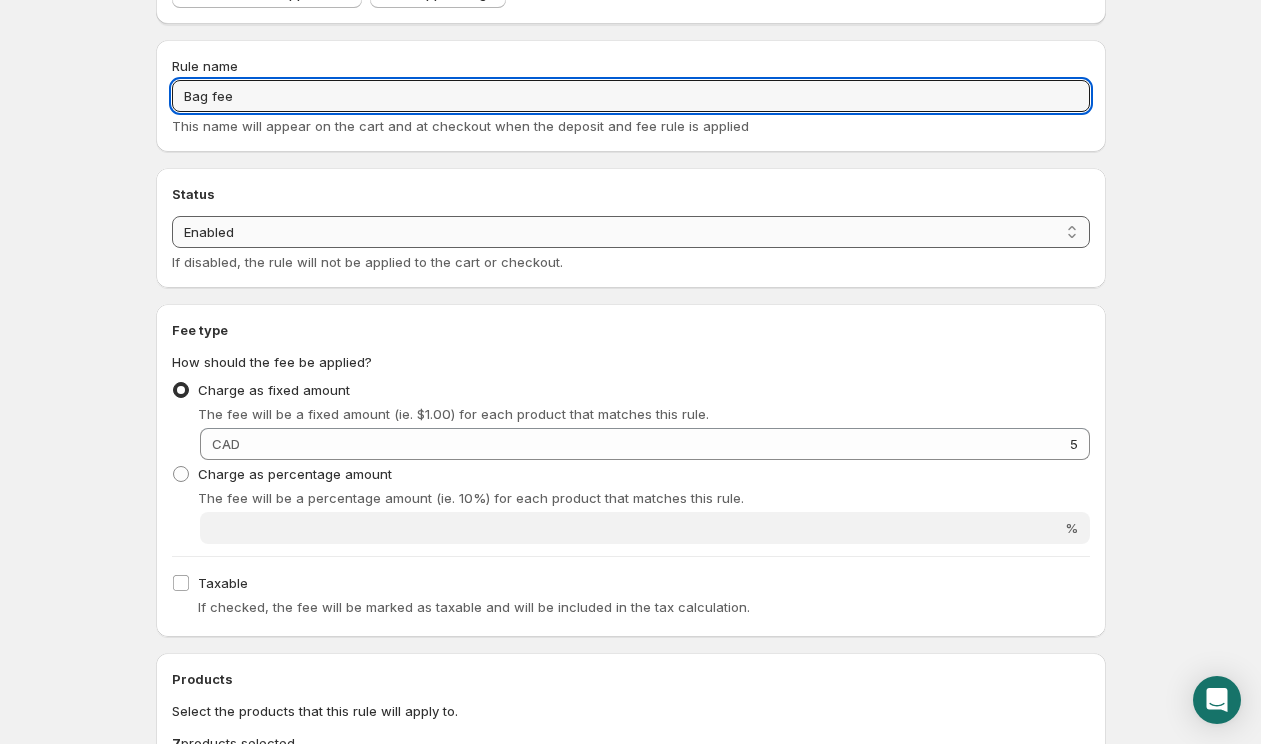 scroll, scrollTop: 214, scrollLeft: 0, axis: vertical 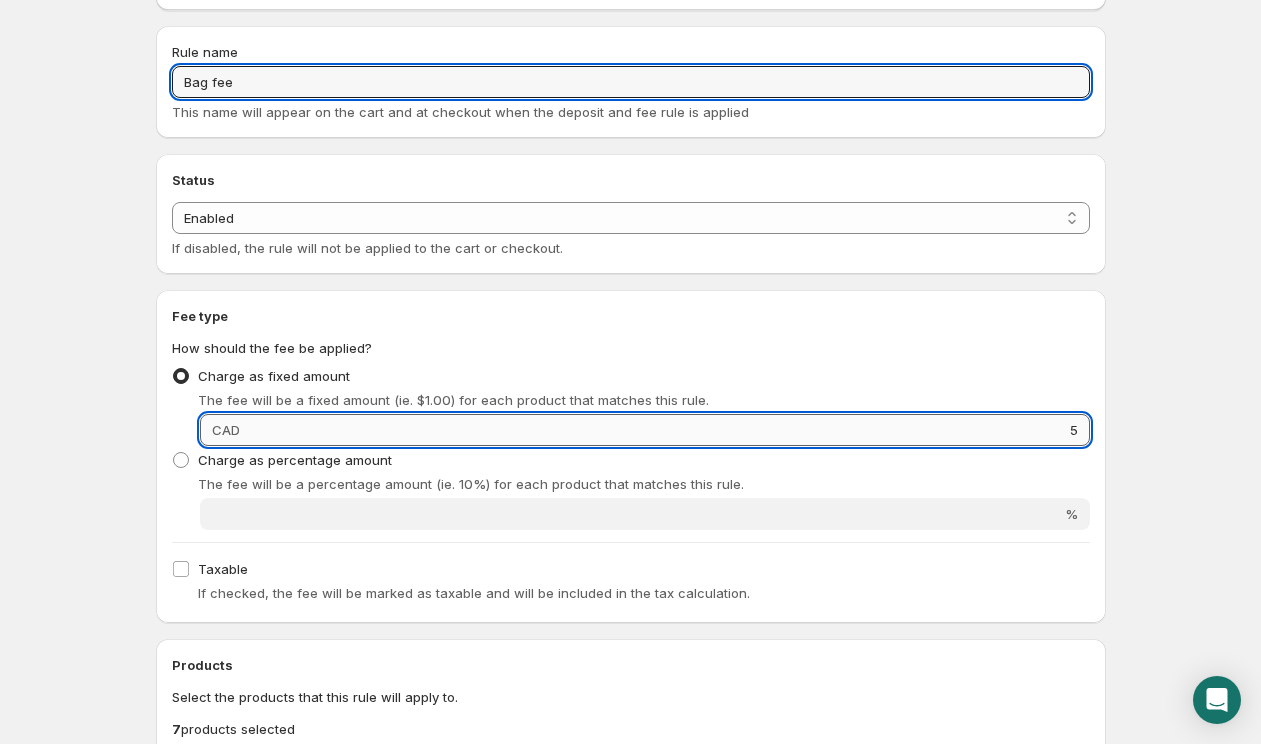 click on "5" at bounding box center [668, 430] 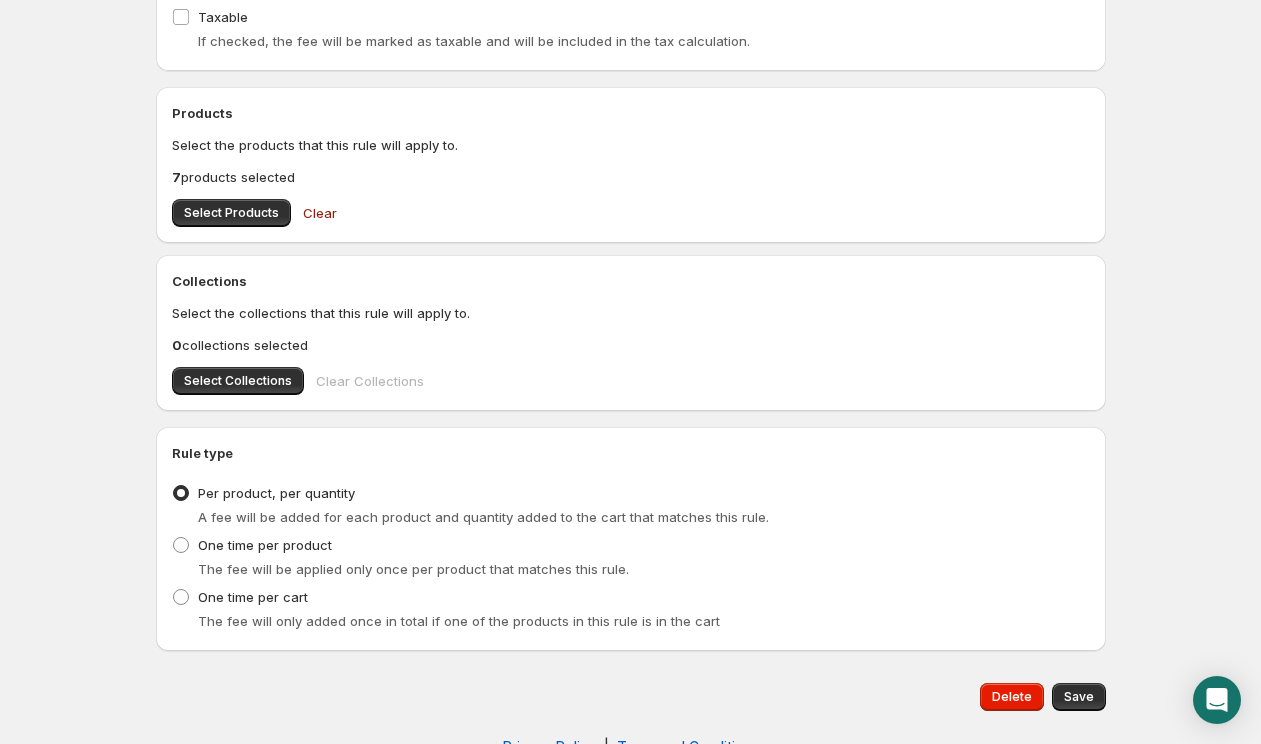 scroll, scrollTop: 813, scrollLeft: 0, axis: vertical 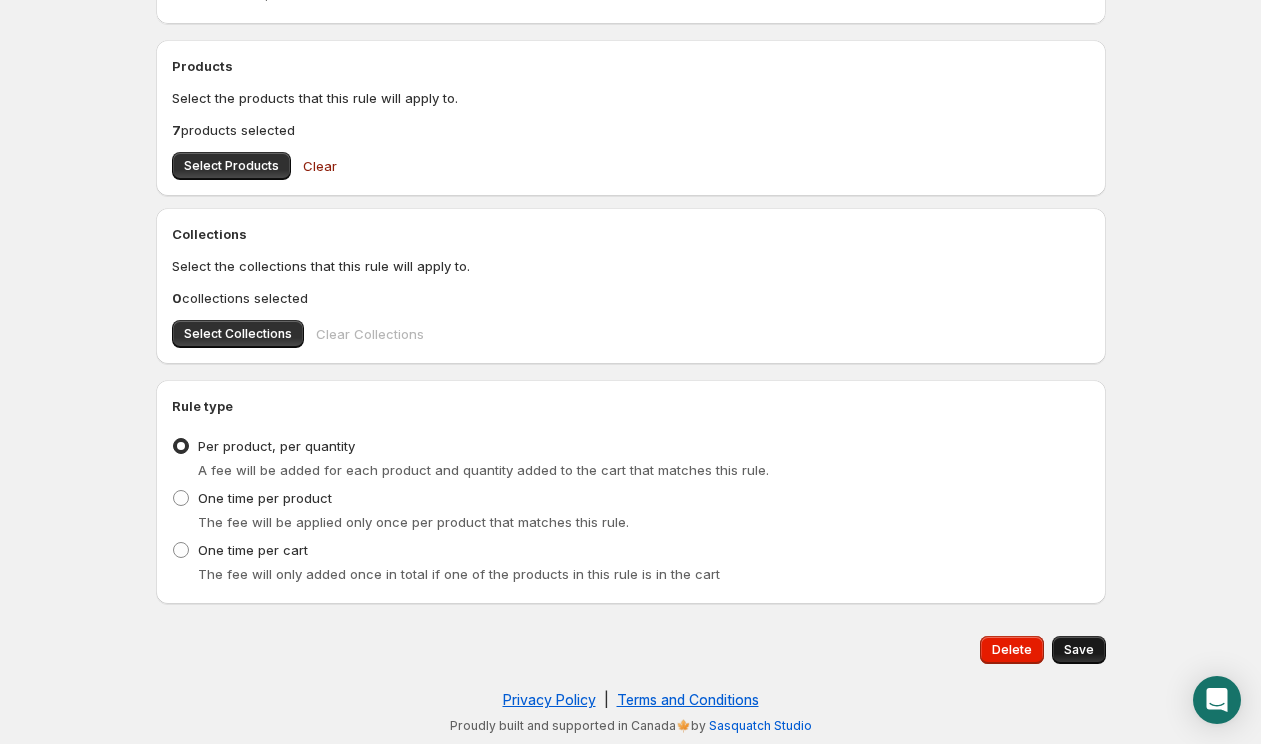 type on "10" 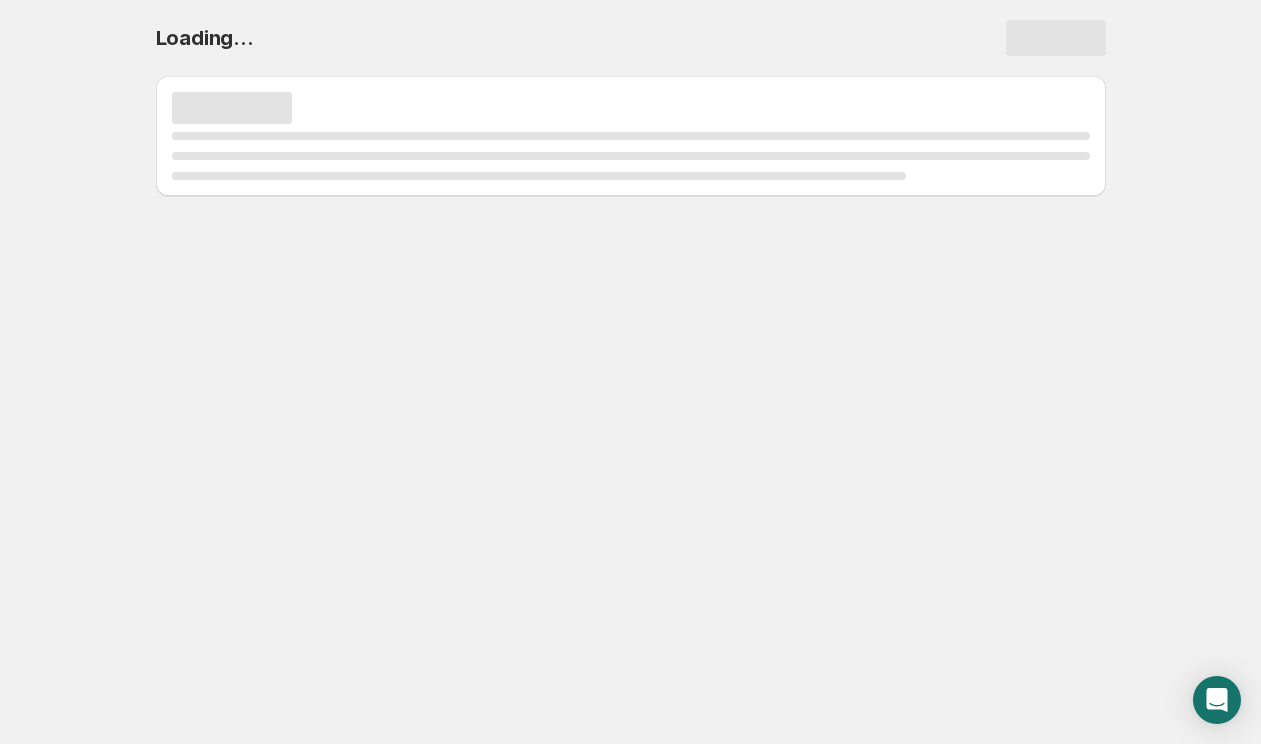 scroll, scrollTop: 0, scrollLeft: 0, axis: both 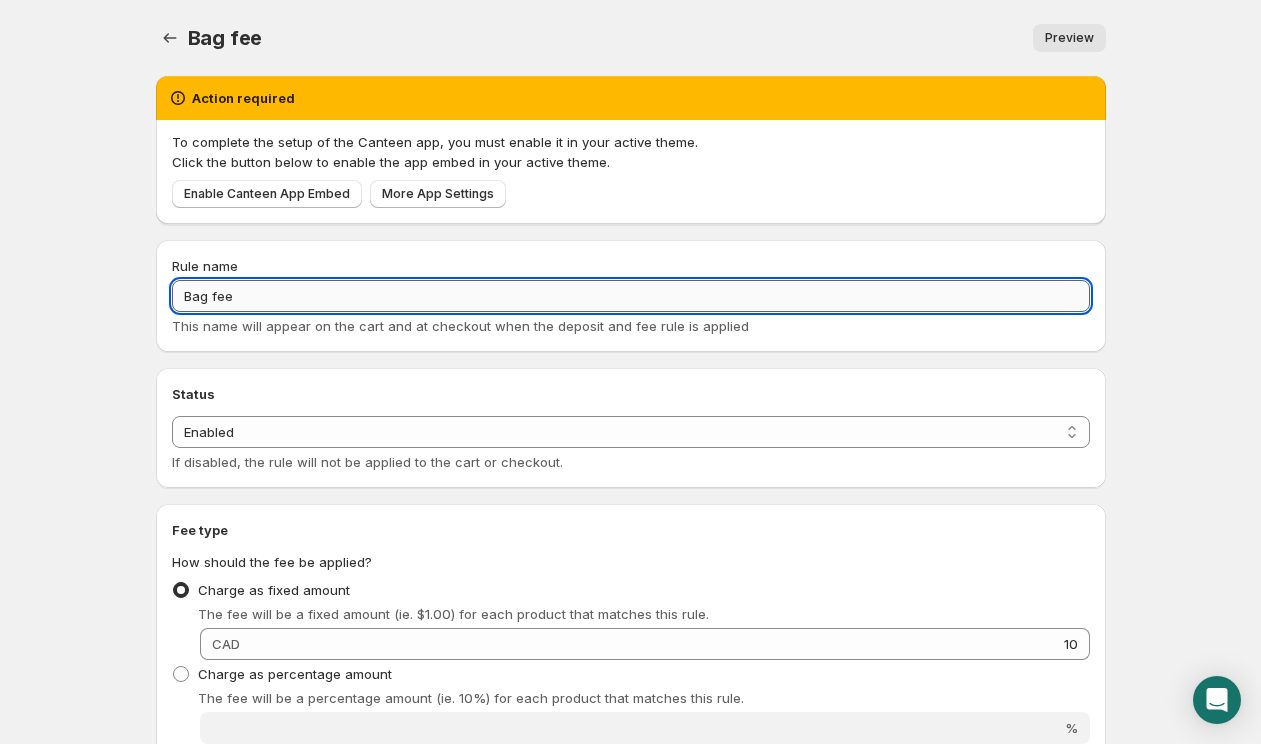 click on "Bag fee" at bounding box center (631, 296) 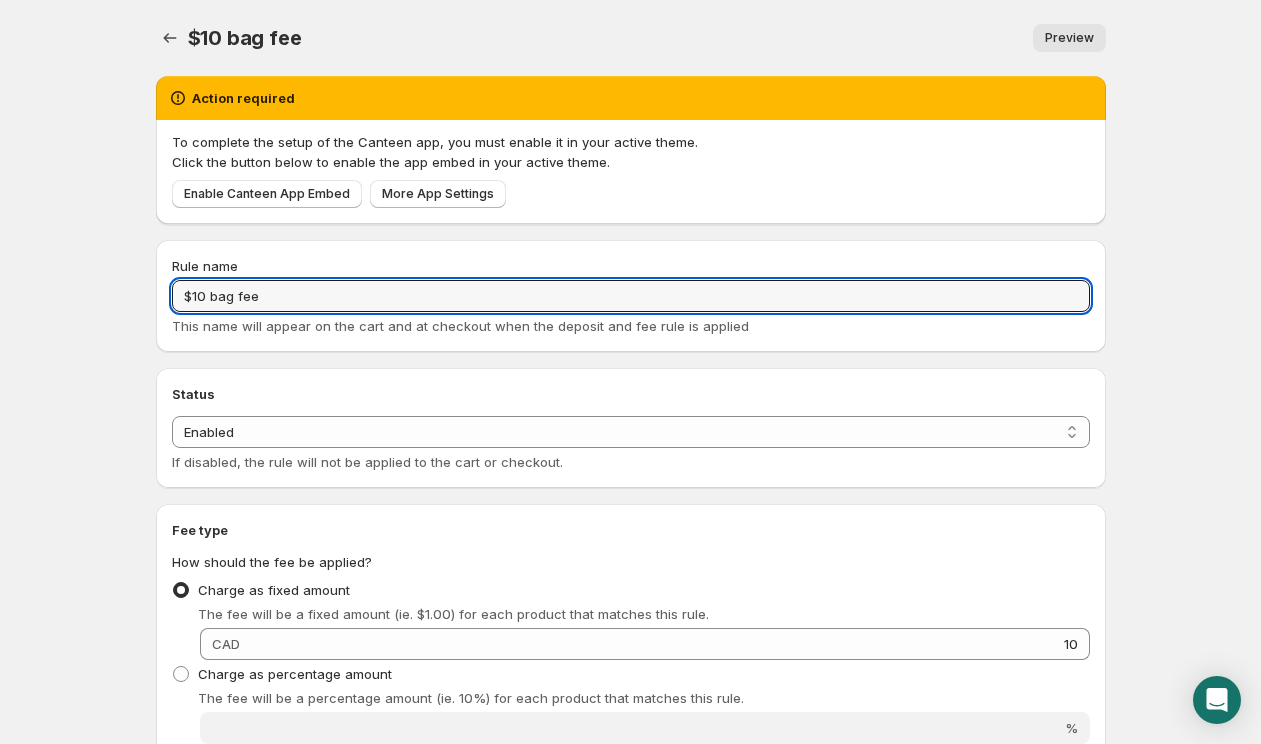 drag, startPoint x: 275, startPoint y: 297, endPoint x: 138, endPoint y: 296, distance: 137.00365 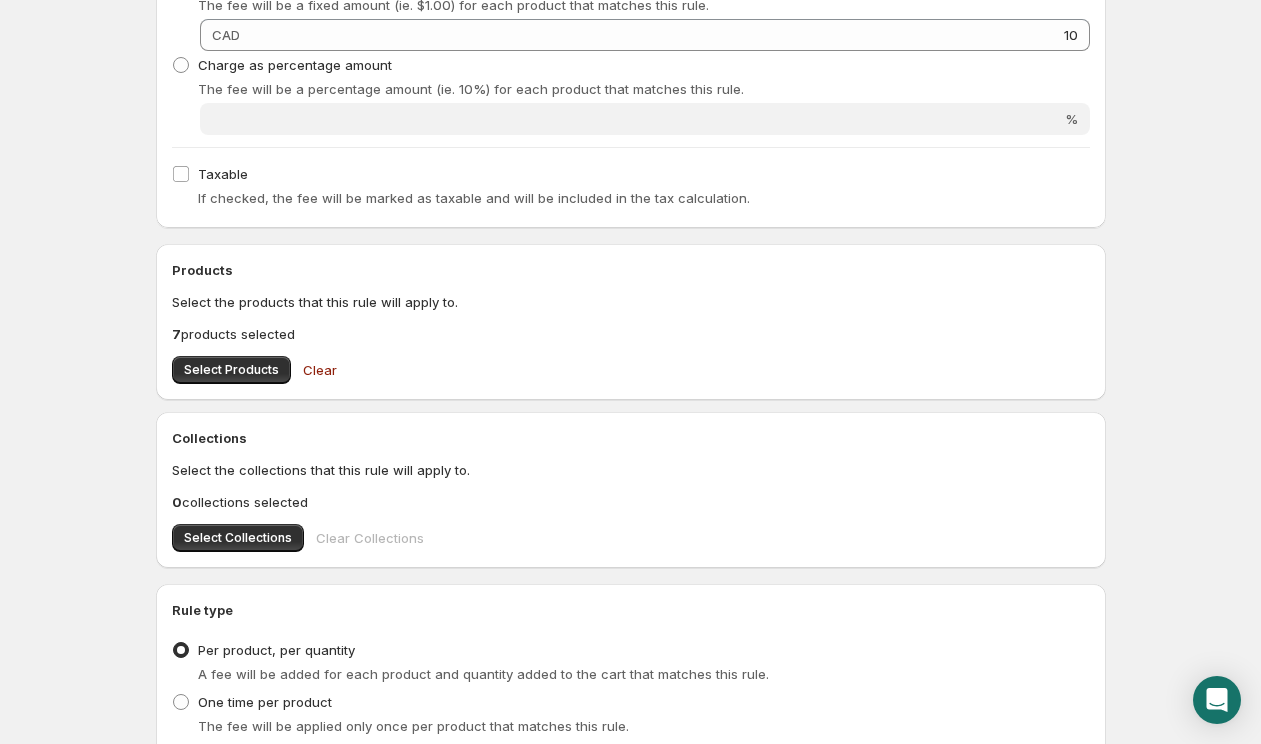 scroll, scrollTop: 813, scrollLeft: 0, axis: vertical 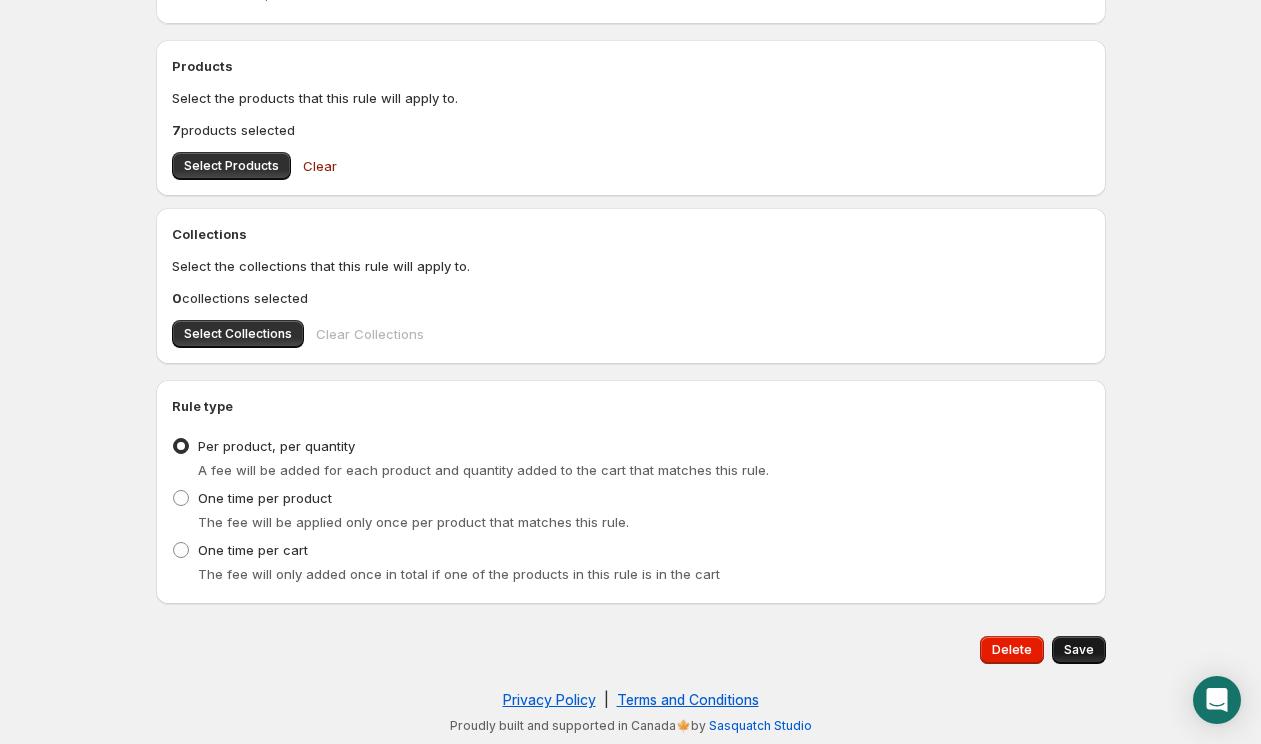 type on "$10 bag fee" 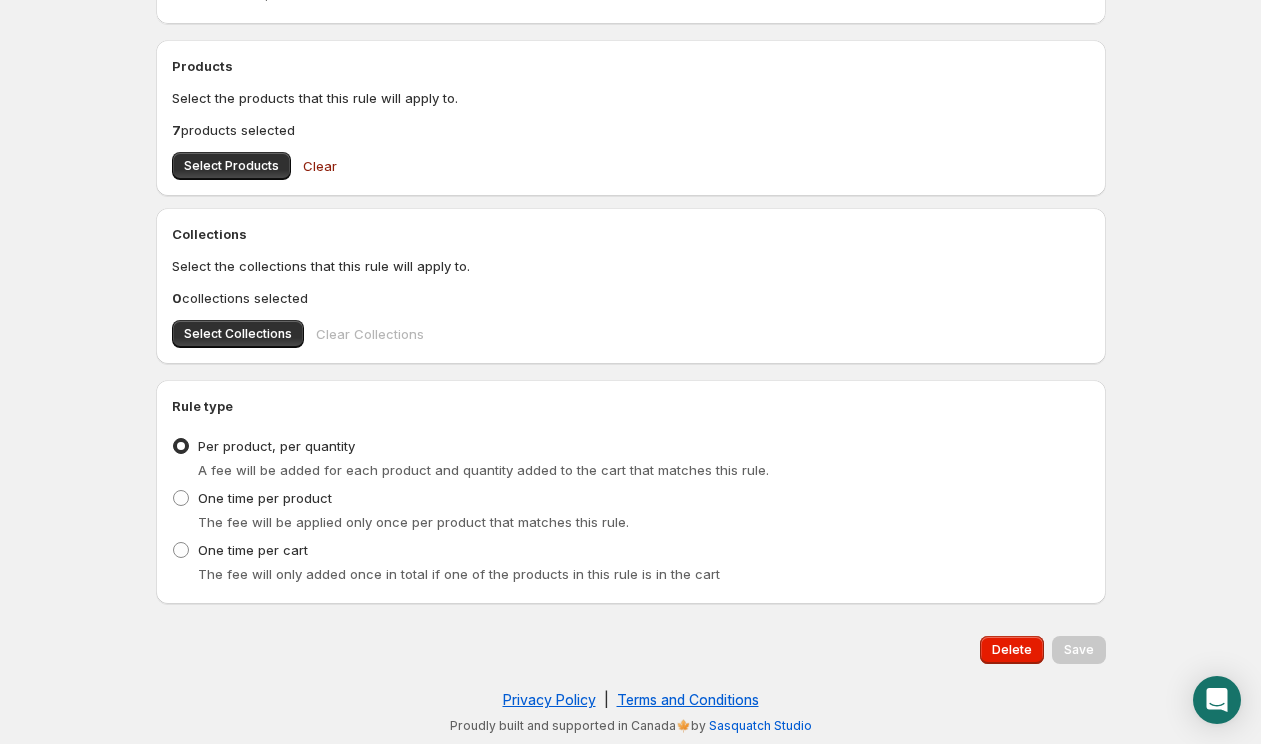 scroll, scrollTop: 0, scrollLeft: 0, axis: both 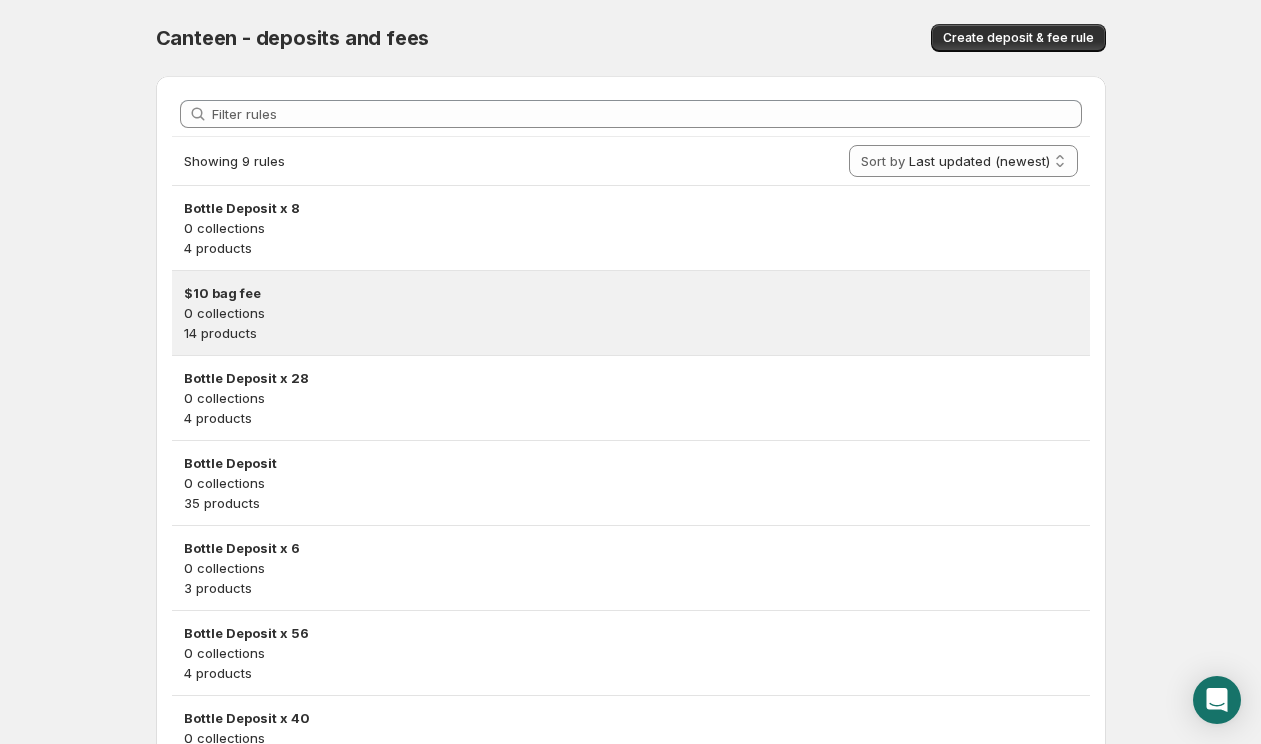 click on "0   collections" at bounding box center [631, 313] 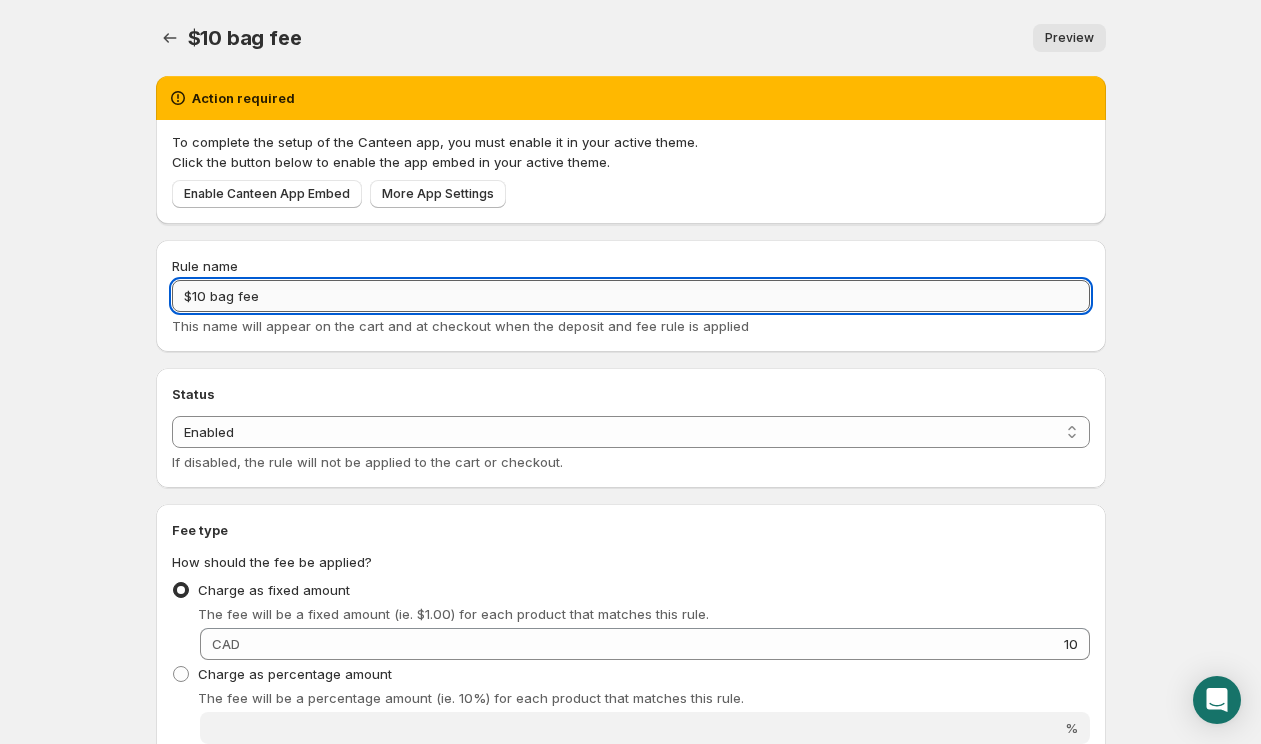 click on "$10 bag fee" at bounding box center [631, 296] 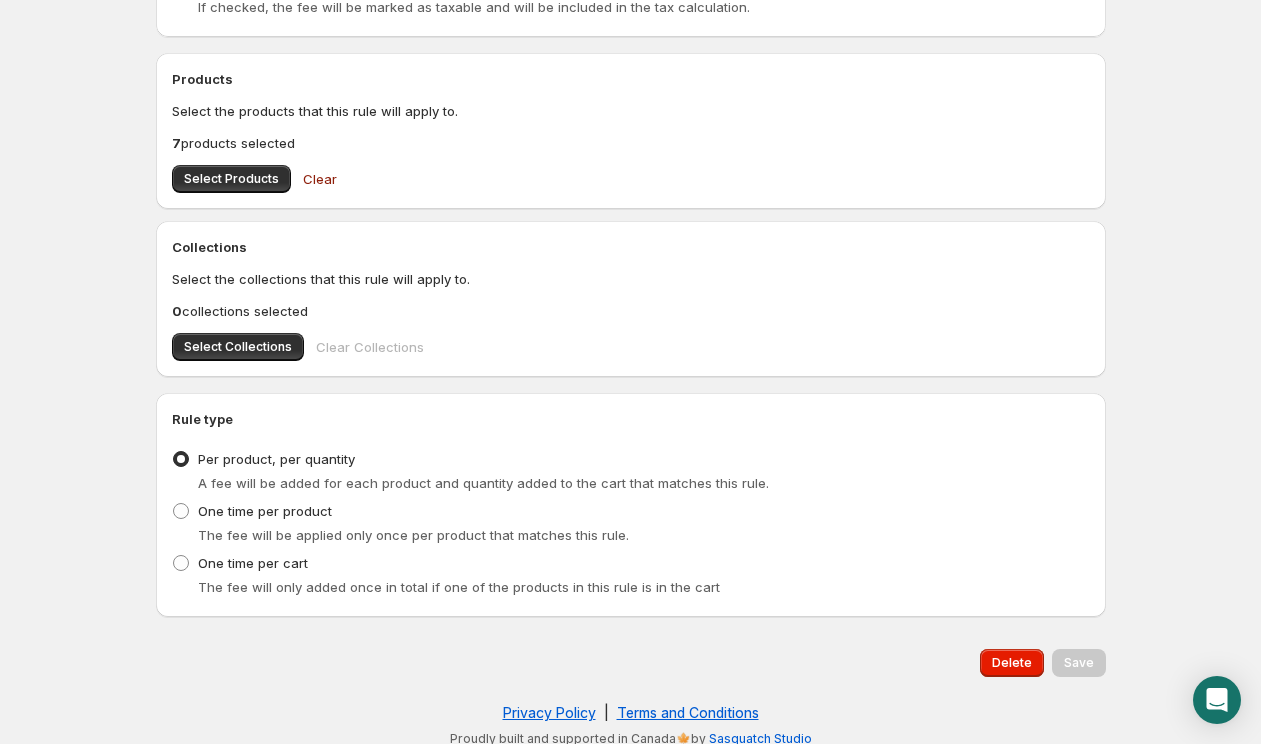 scroll, scrollTop: 809, scrollLeft: 0, axis: vertical 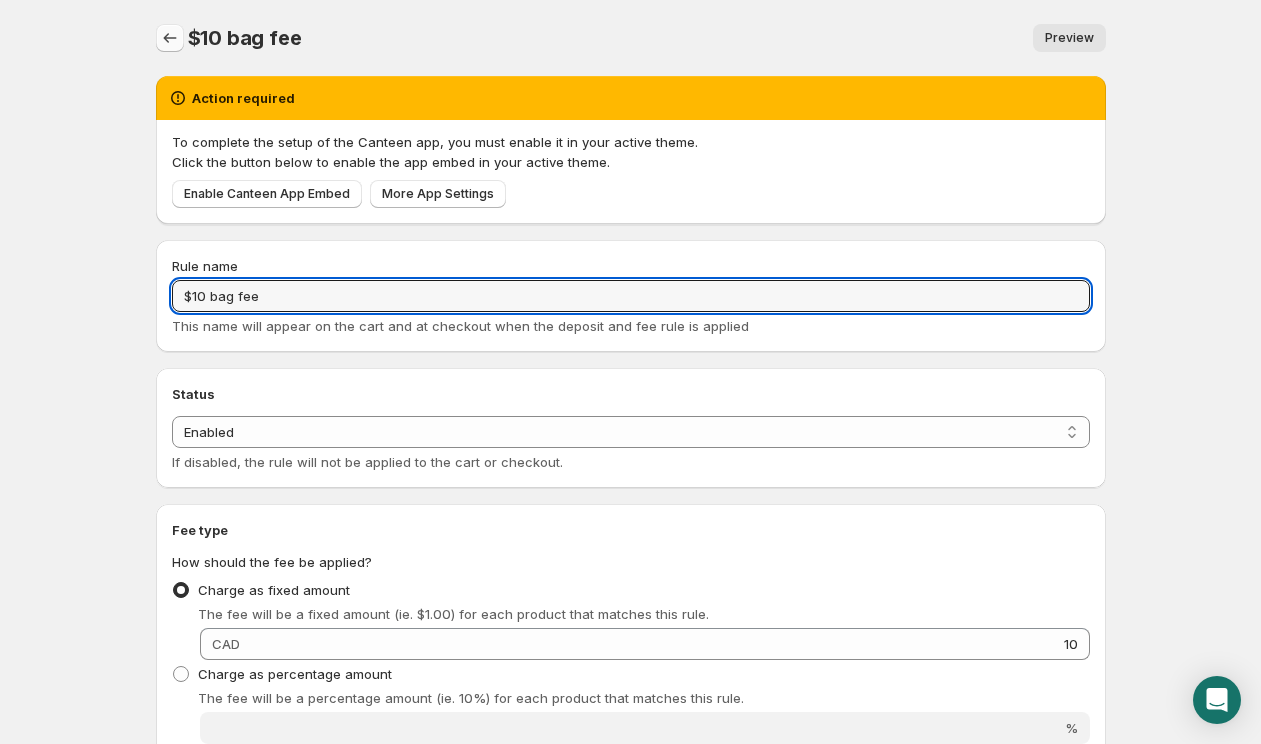 click at bounding box center [170, 38] 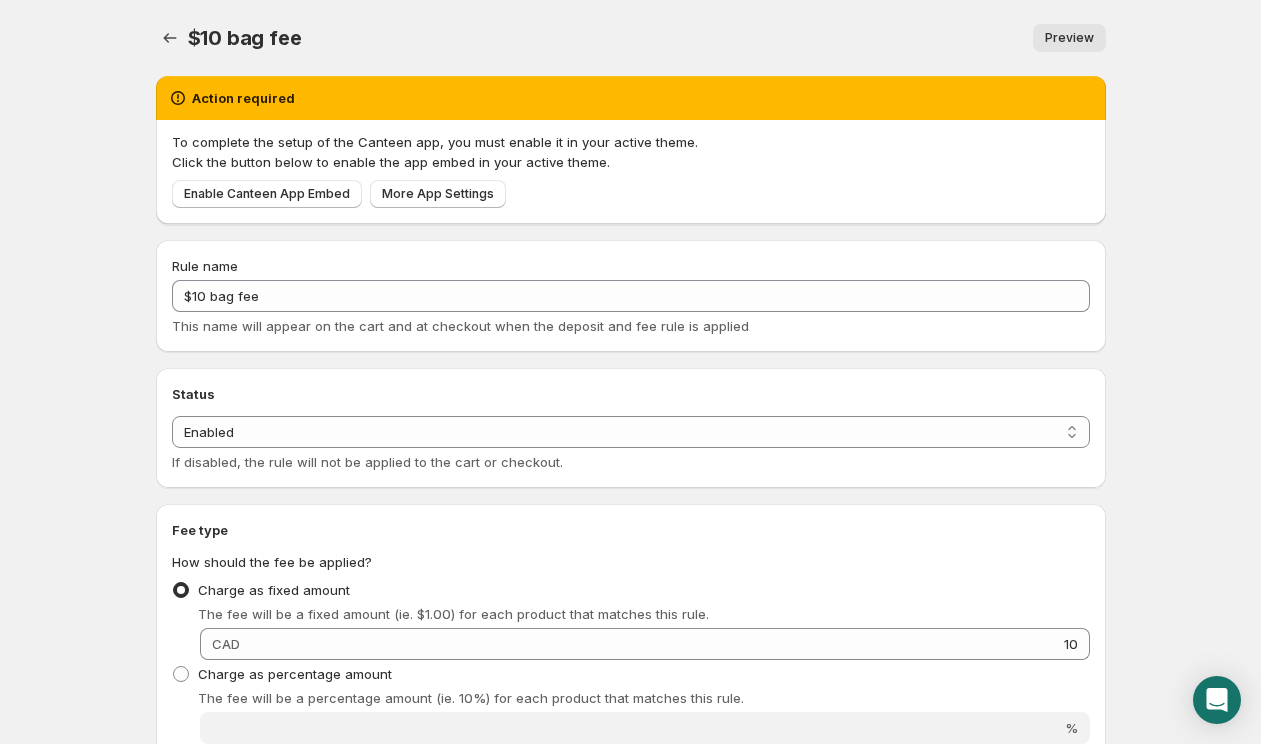 scroll, scrollTop: 0, scrollLeft: 0, axis: both 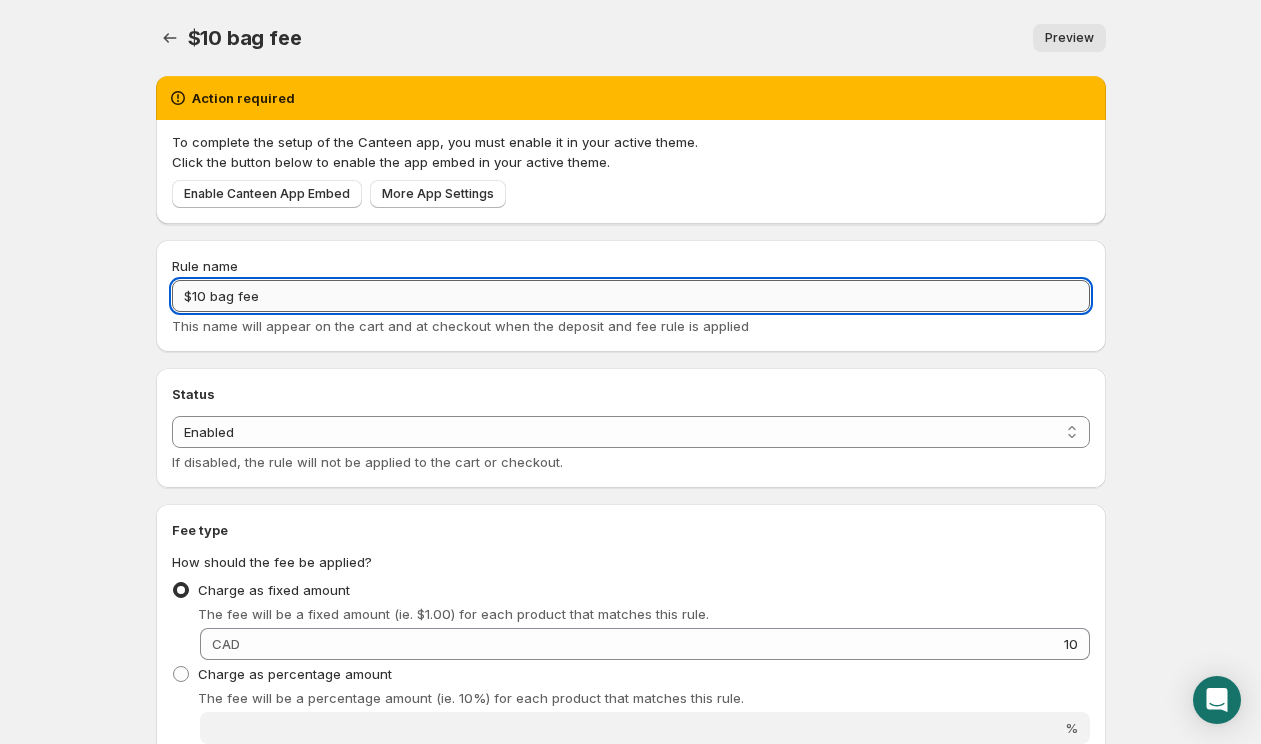 click on "$10 bag fee" at bounding box center (631, 296) 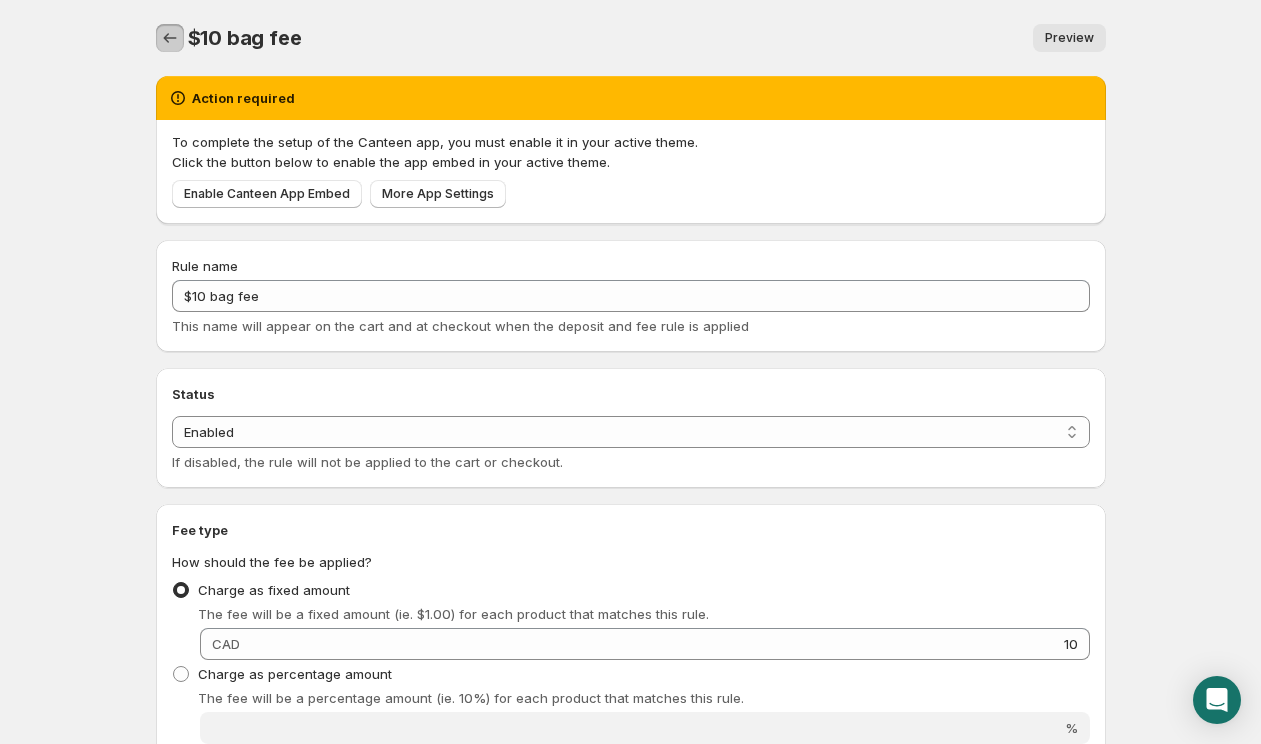 click at bounding box center (170, 38) 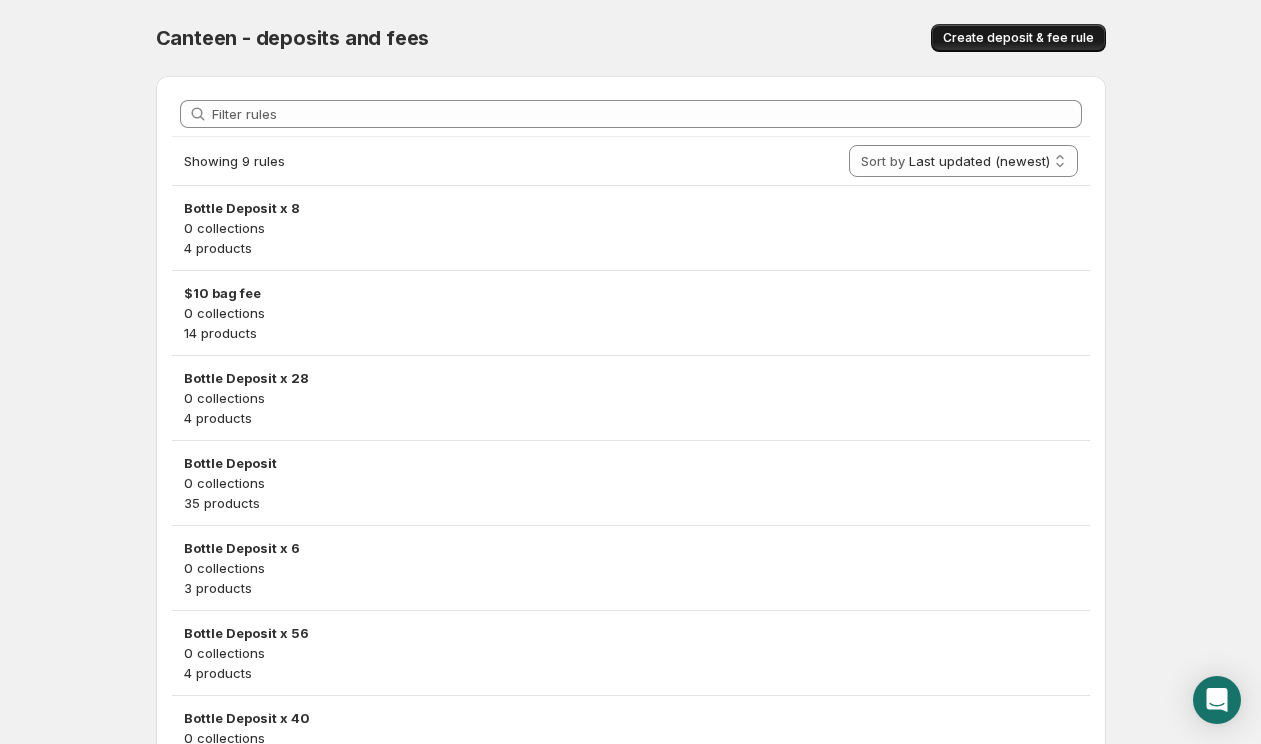 click on "Create deposit & fee rule" at bounding box center (1018, 38) 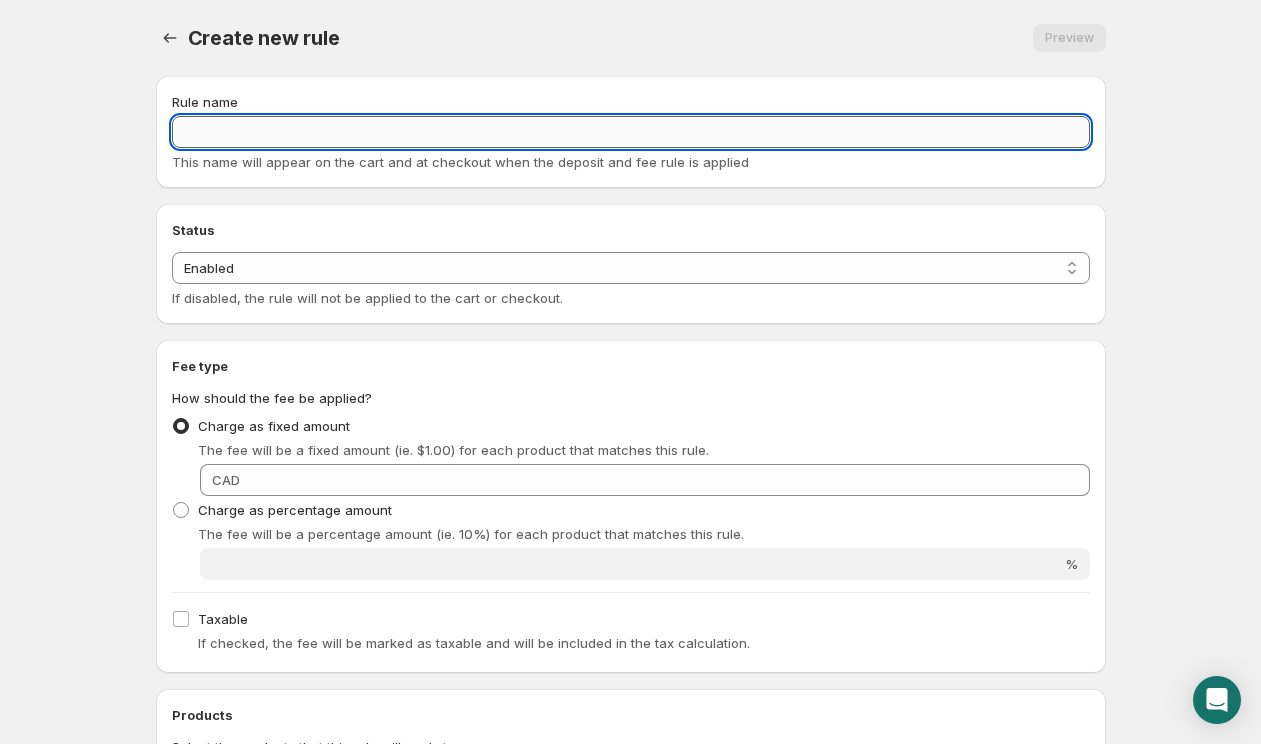 click on "Rule name" at bounding box center (631, 132) 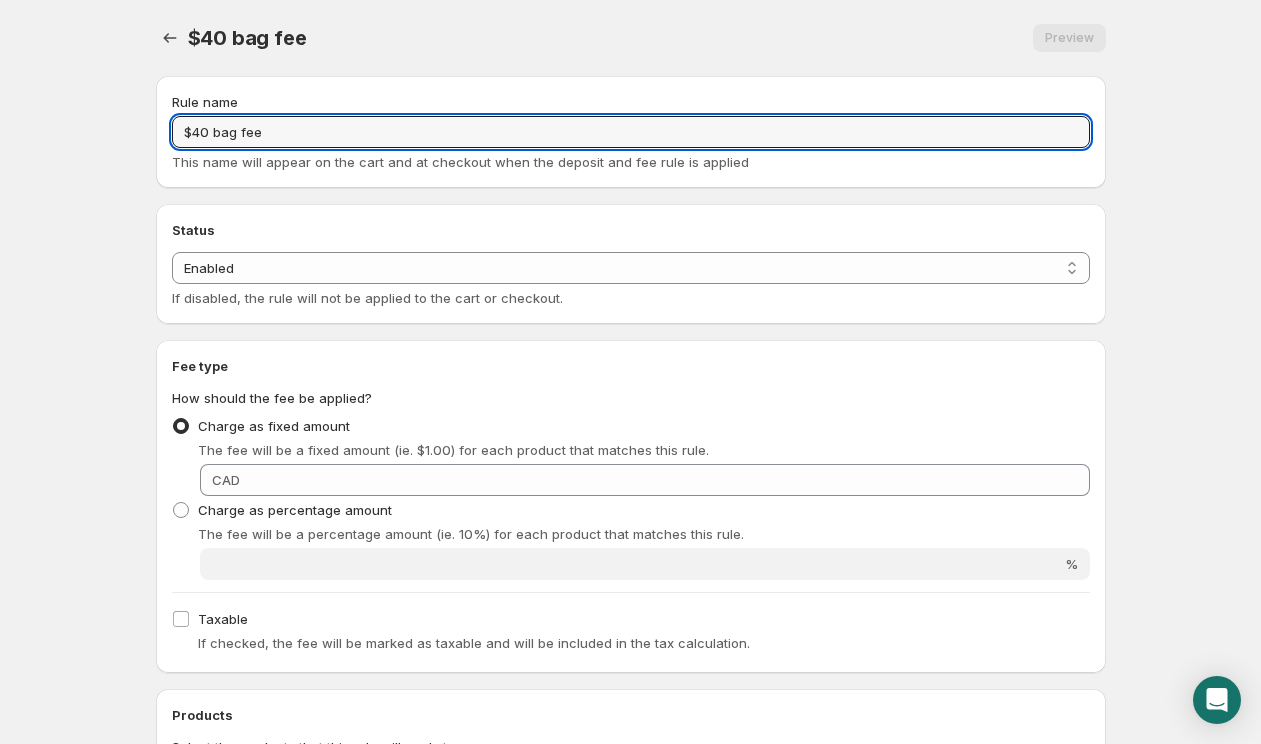 drag, startPoint x: 262, startPoint y: 130, endPoint x: 126, endPoint y: 130, distance: 136 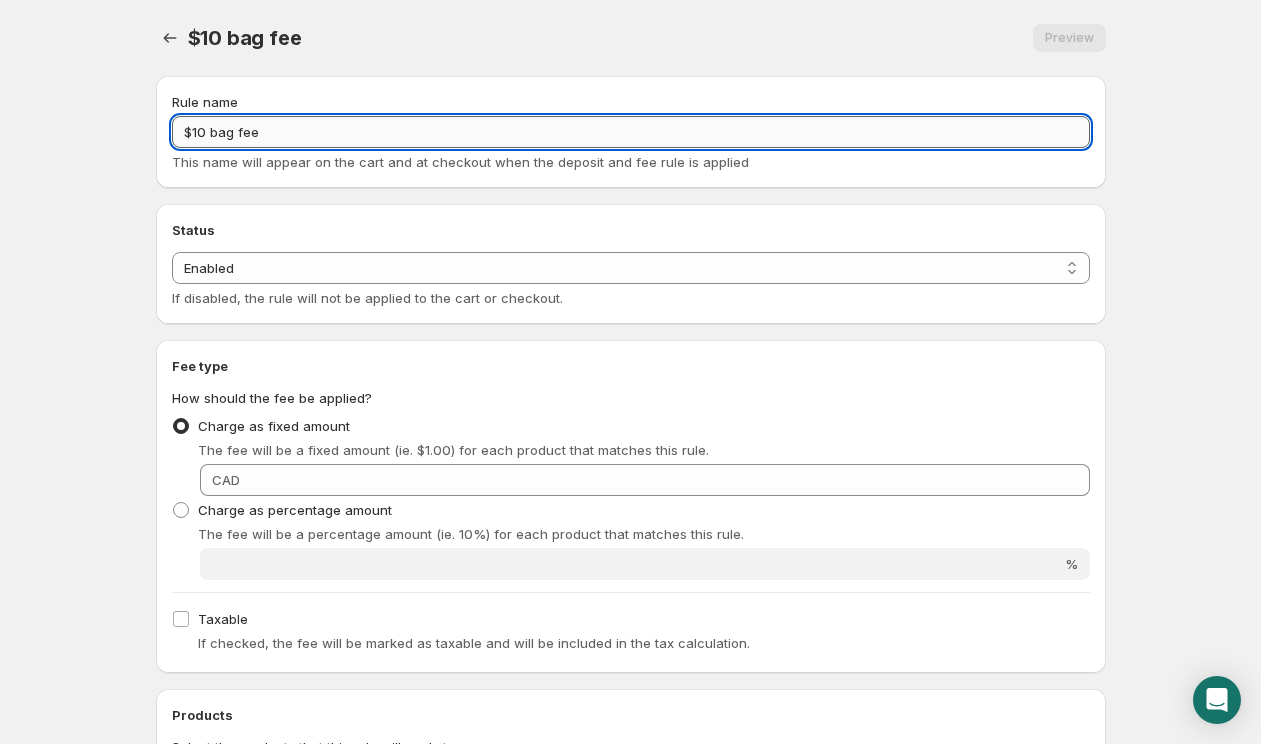 click on "$10 bag fee" at bounding box center [631, 132] 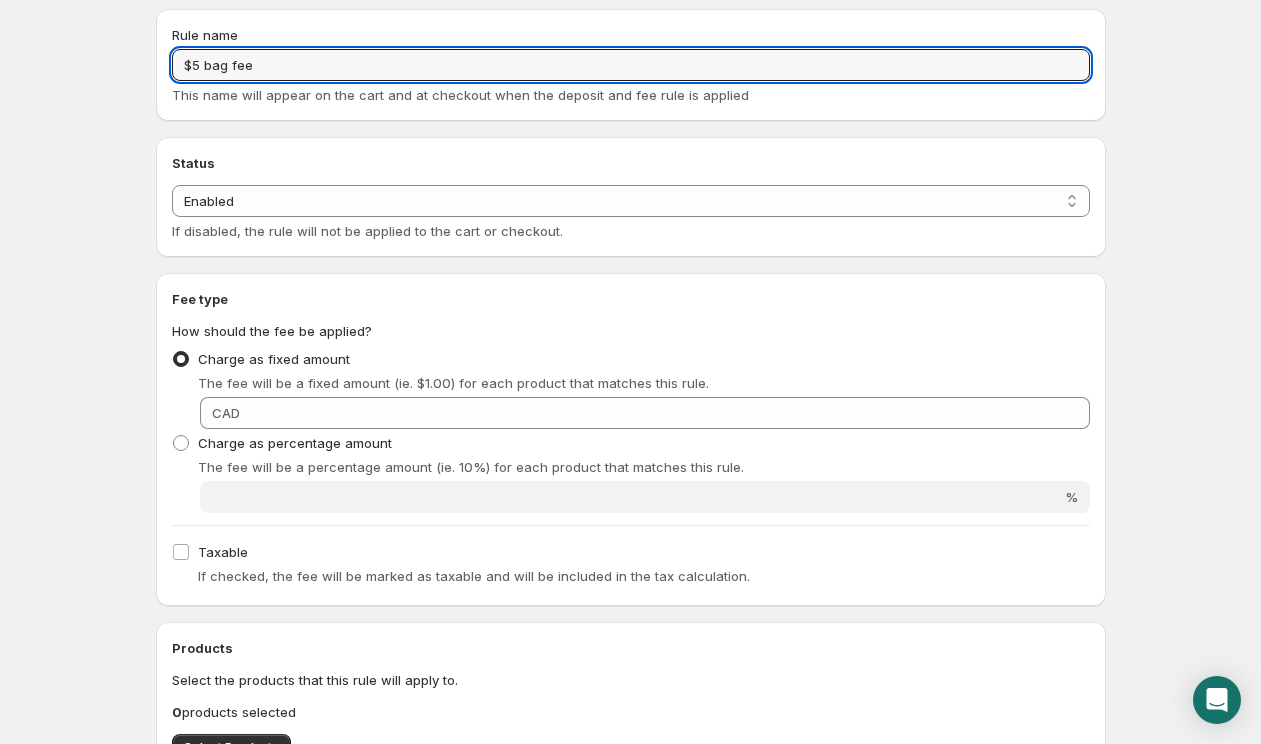 scroll, scrollTop: 79, scrollLeft: 0, axis: vertical 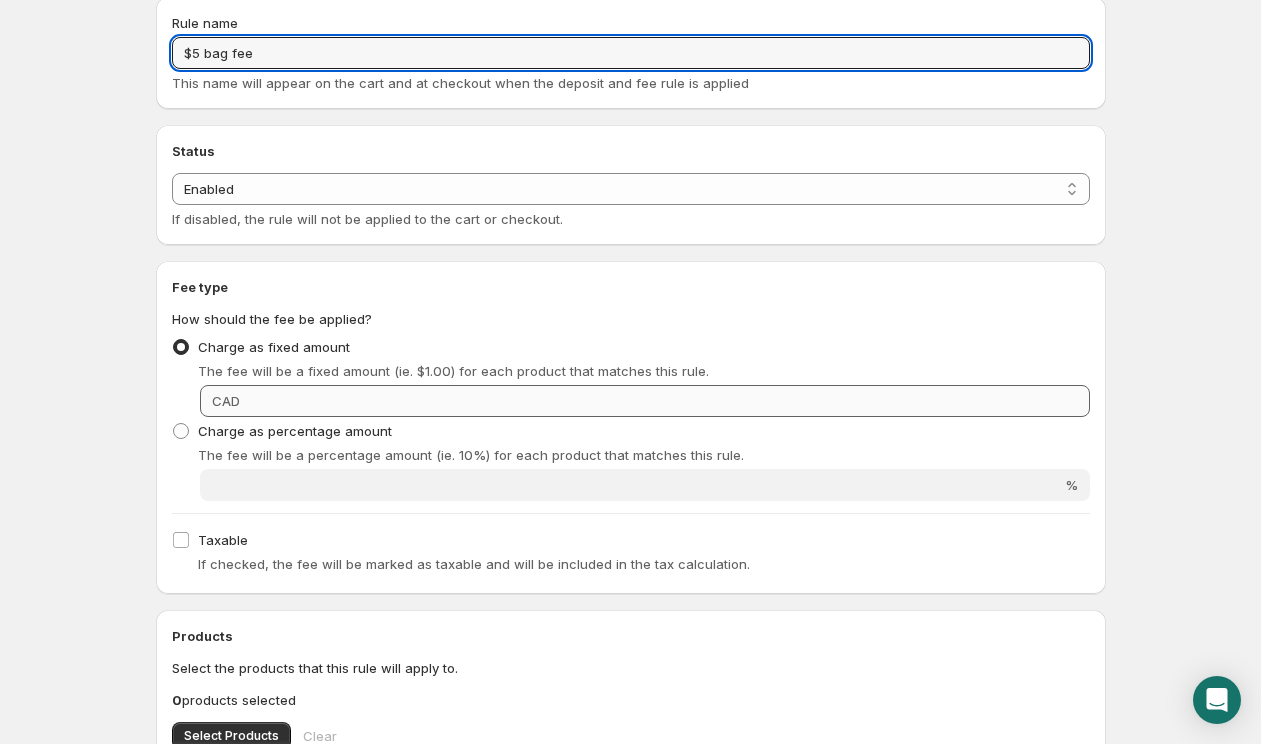 type on "$5 bag fee" 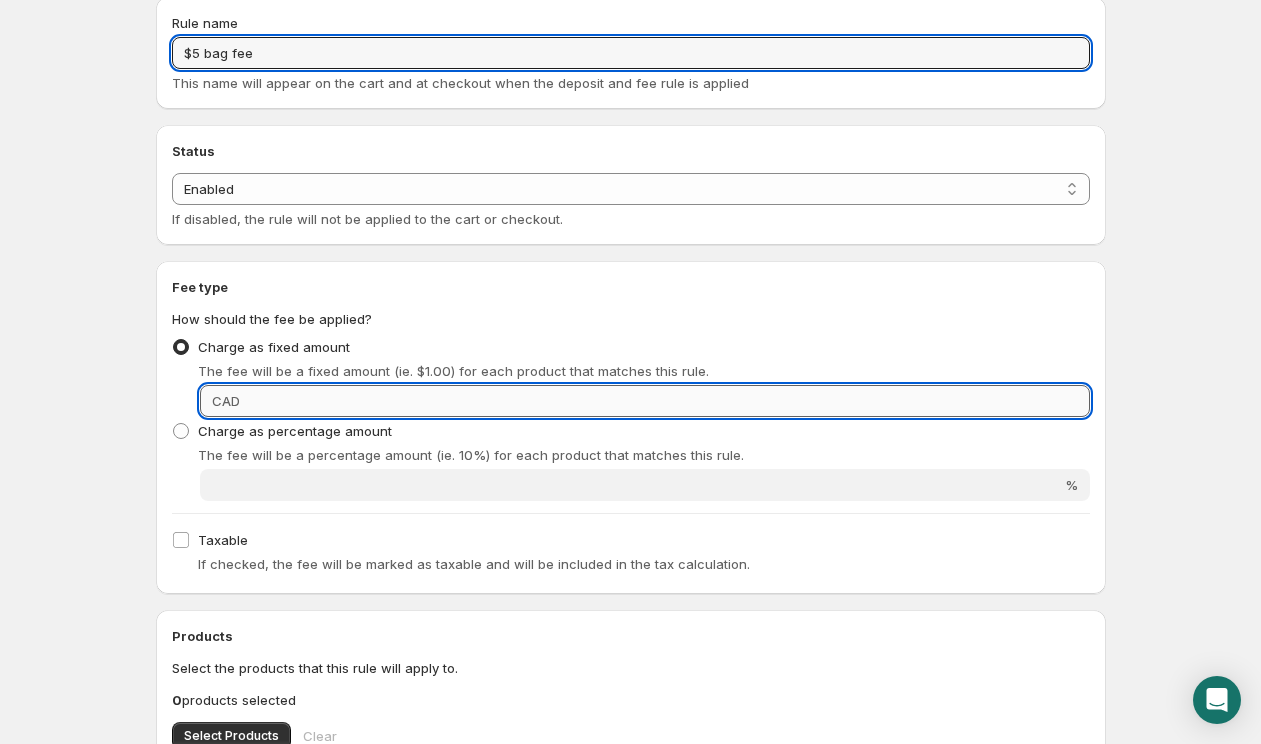click on "Fixed amount" at bounding box center (668, 401) 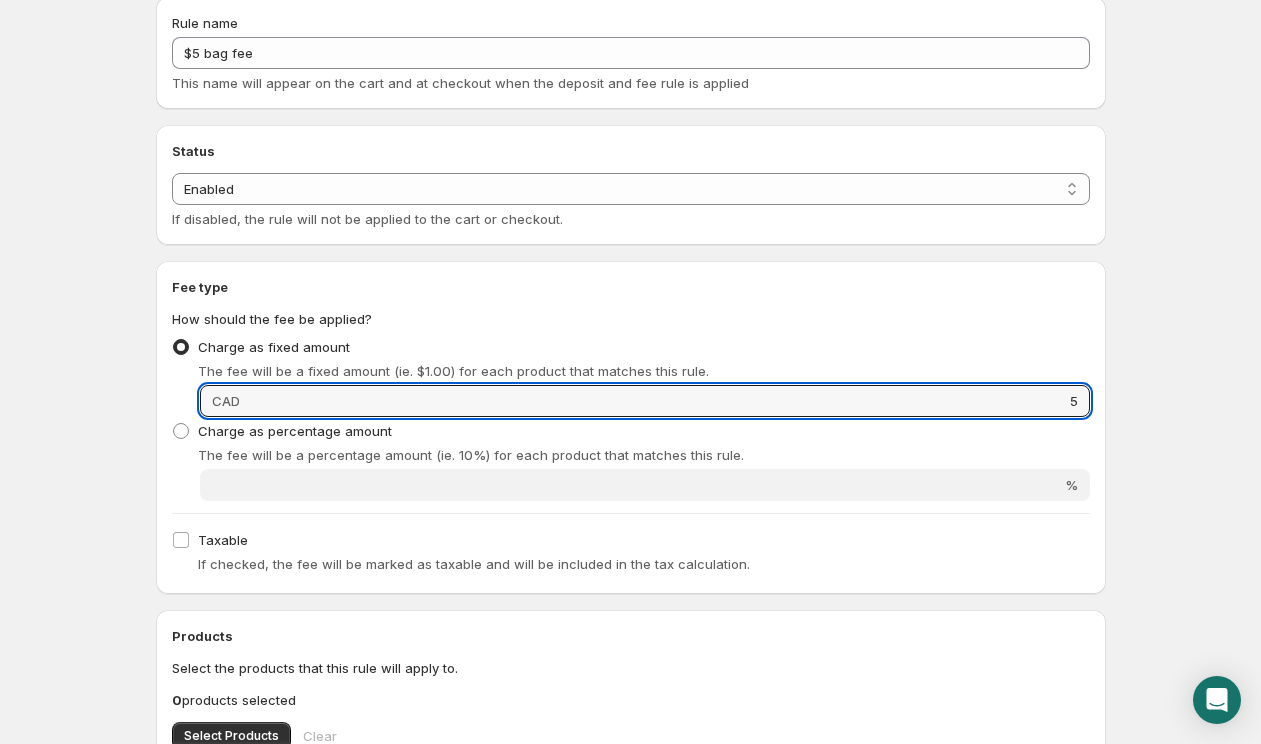type on "5" 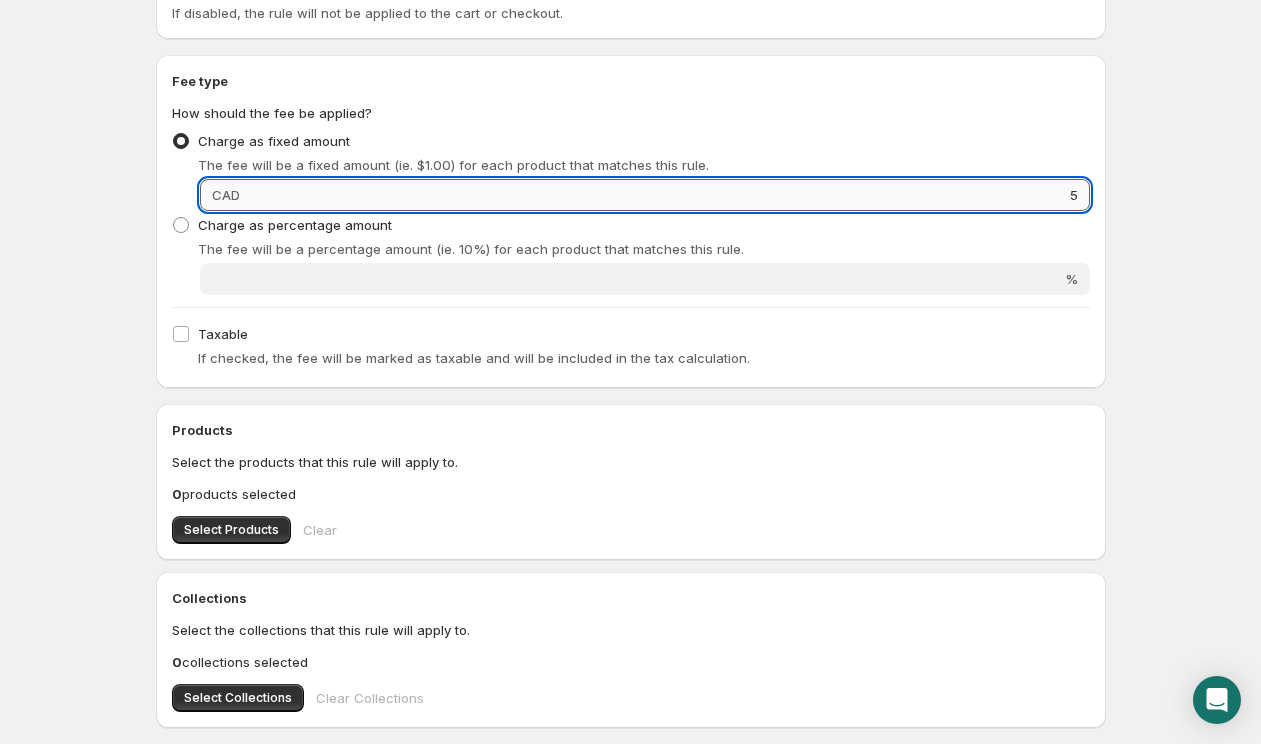 scroll, scrollTop: 410, scrollLeft: 0, axis: vertical 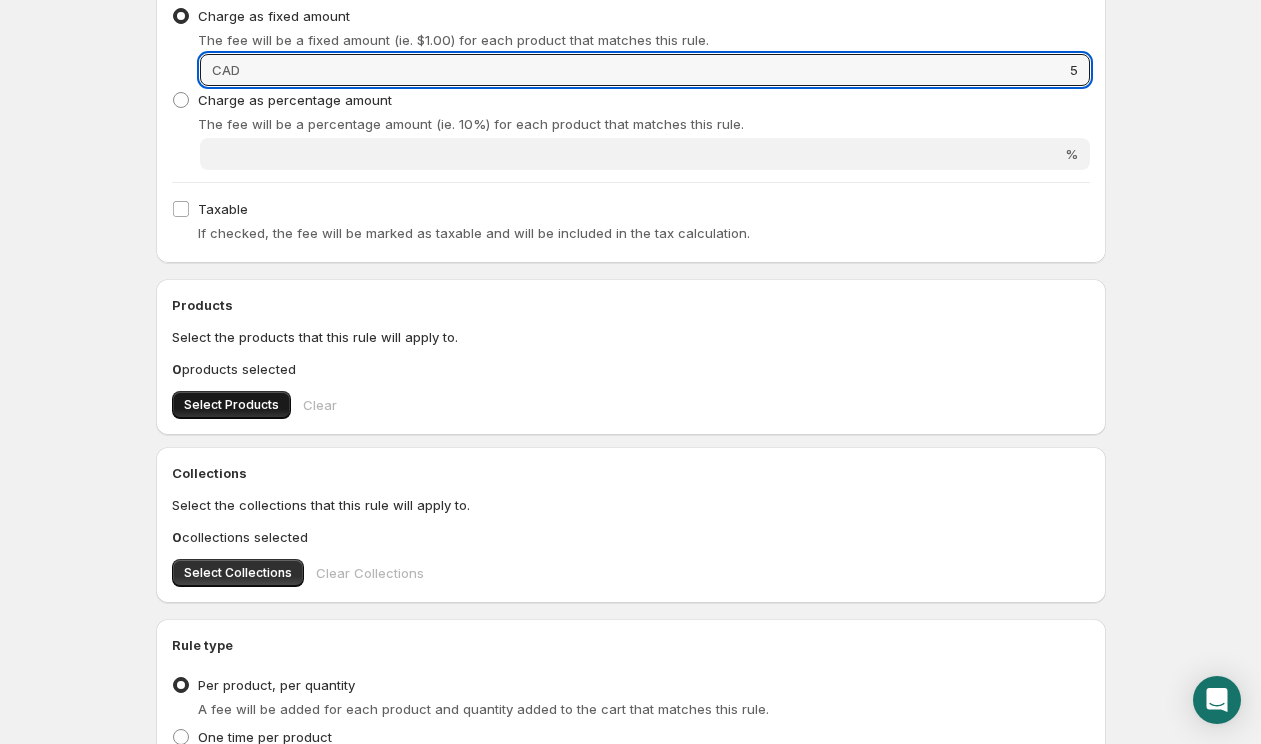 click on "Select Products" at bounding box center (231, 405) 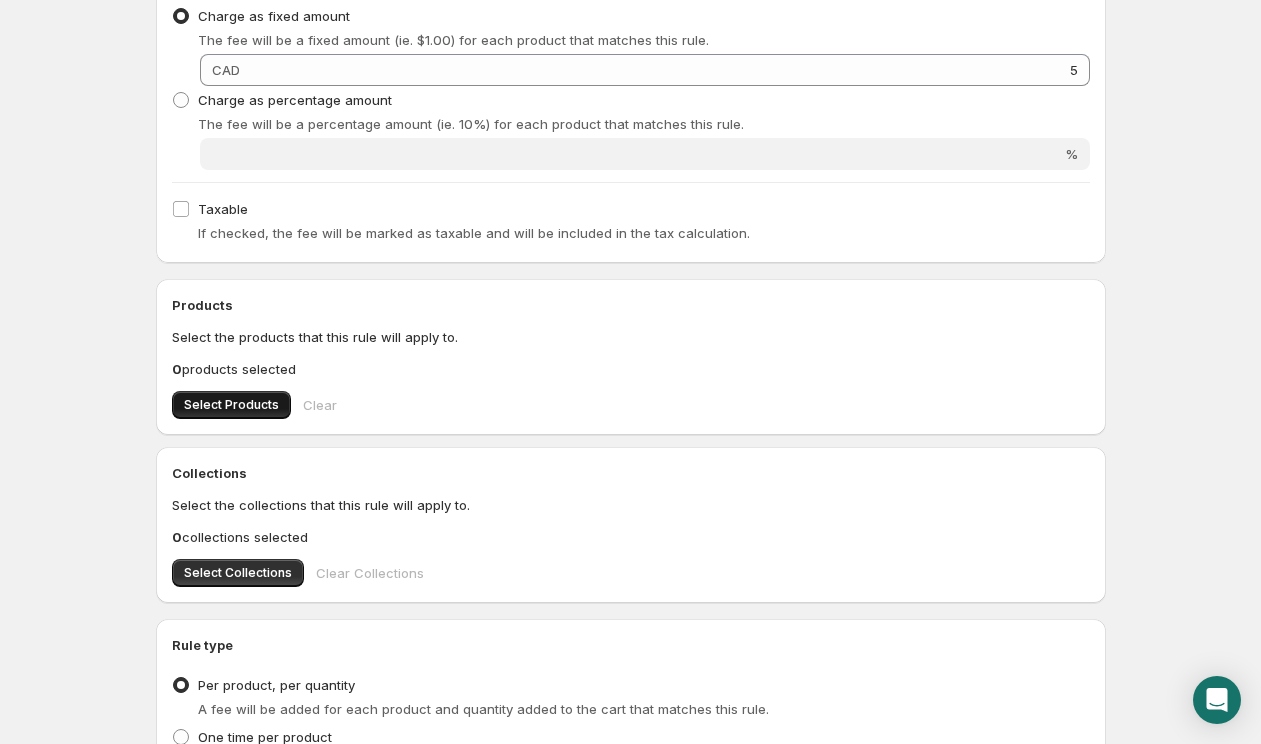 click on "Select Products" at bounding box center (231, 405) 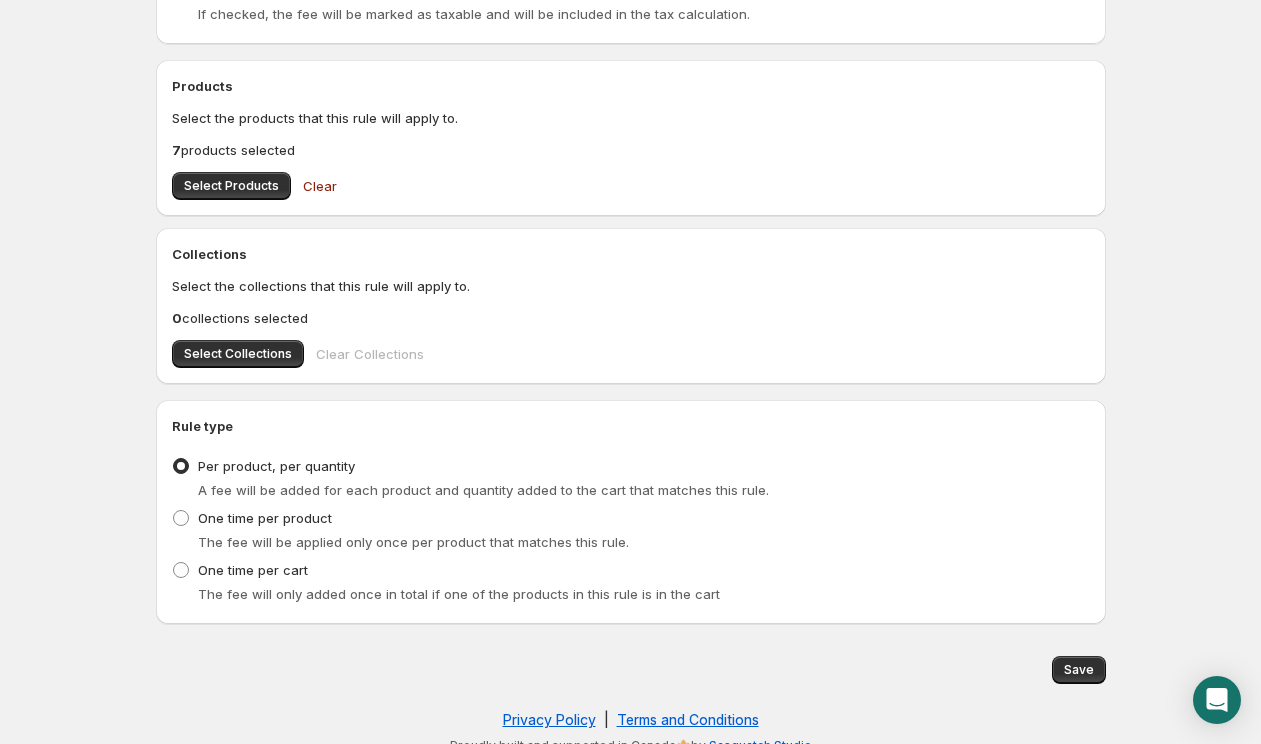 scroll, scrollTop: 649, scrollLeft: 0, axis: vertical 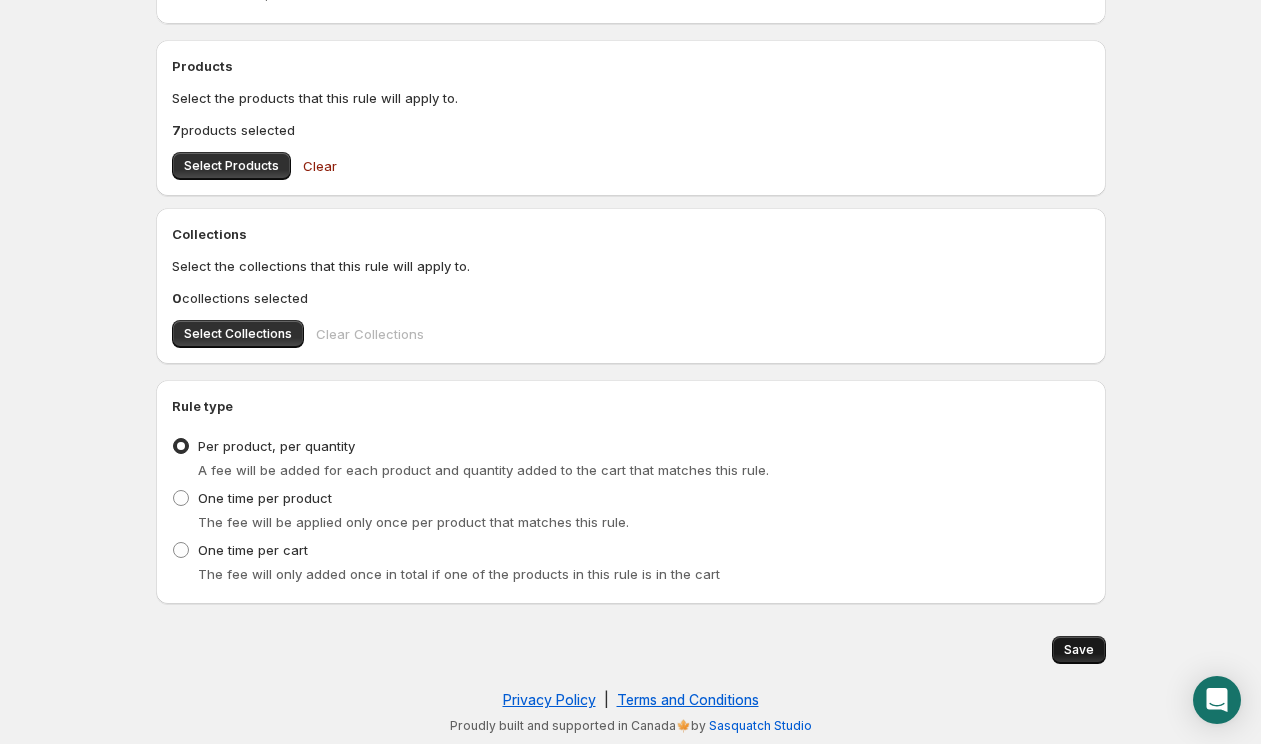 click on "Save" at bounding box center (1079, 650) 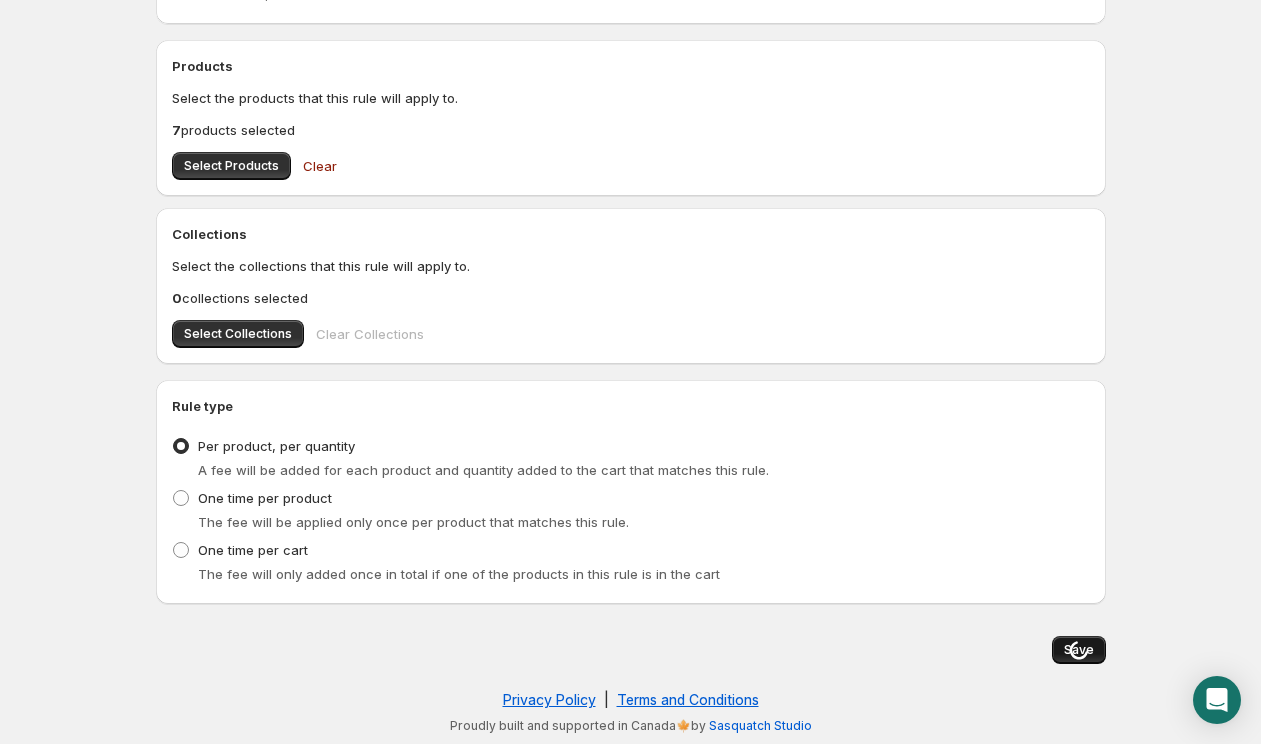 scroll, scrollTop: 0, scrollLeft: 0, axis: both 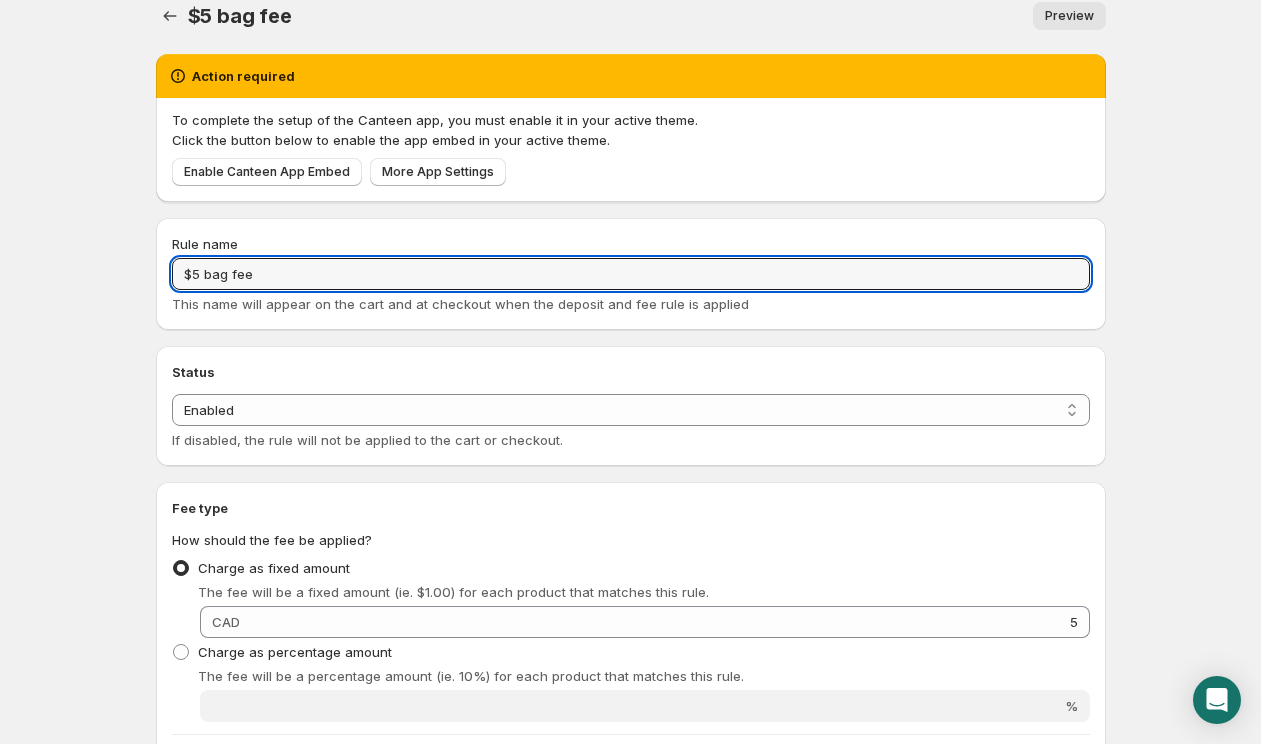 drag, startPoint x: 271, startPoint y: 279, endPoint x: 146, endPoint y: 279, distance: 125 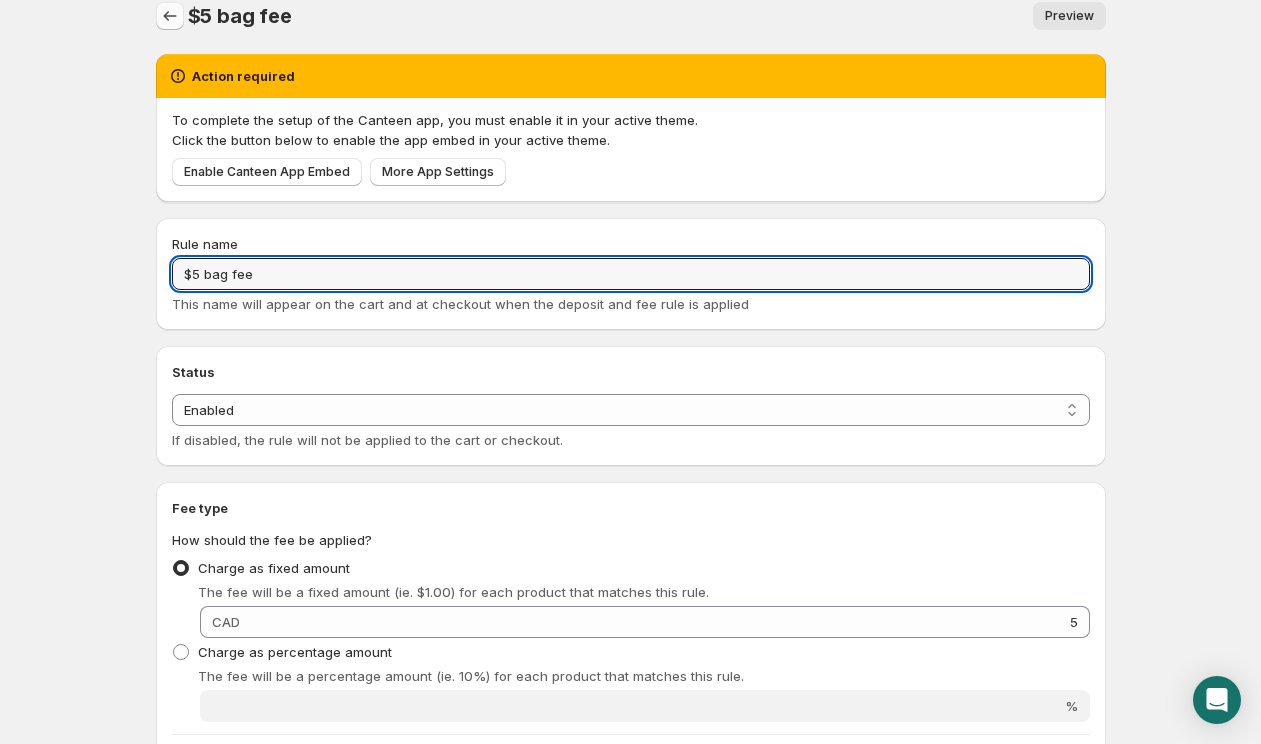 click at bounding box center [170, 16] 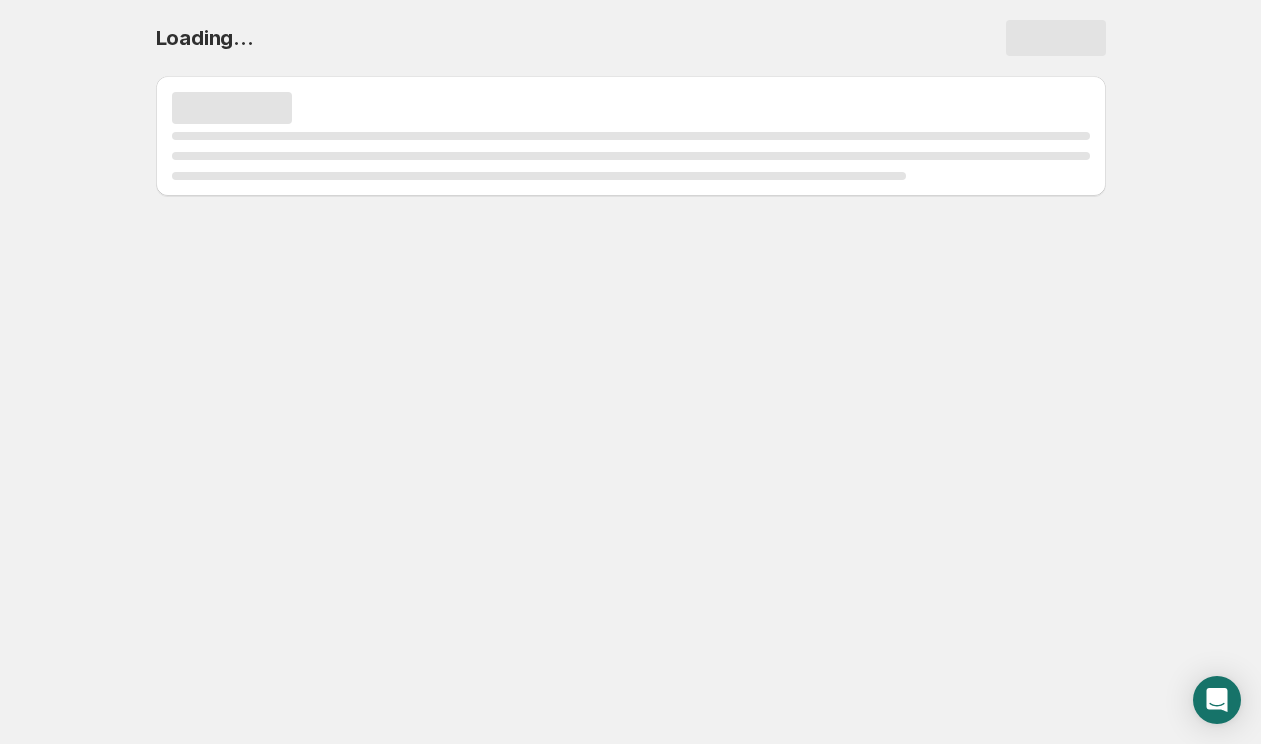 scroll, scrollTop: 0, scrollLeft: 0, axis: both 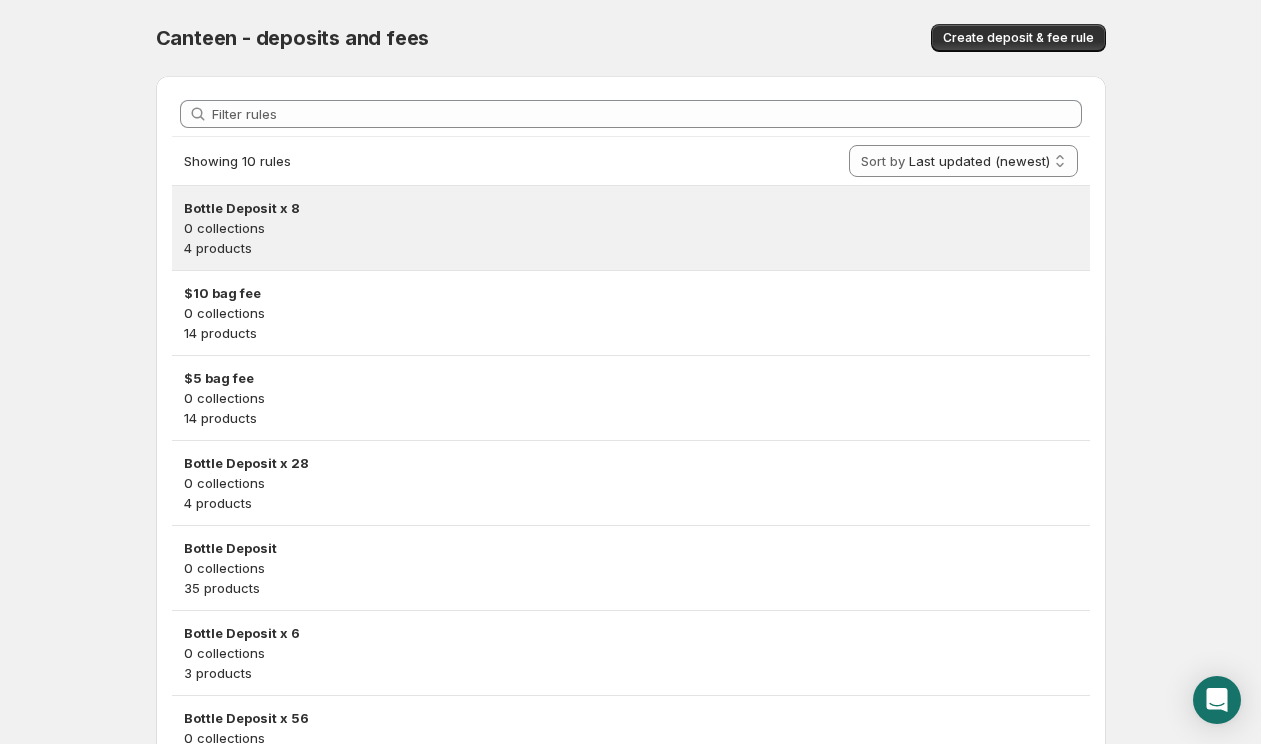 click on "Bottle Deposit x 8" at bounding box center (631, 208) 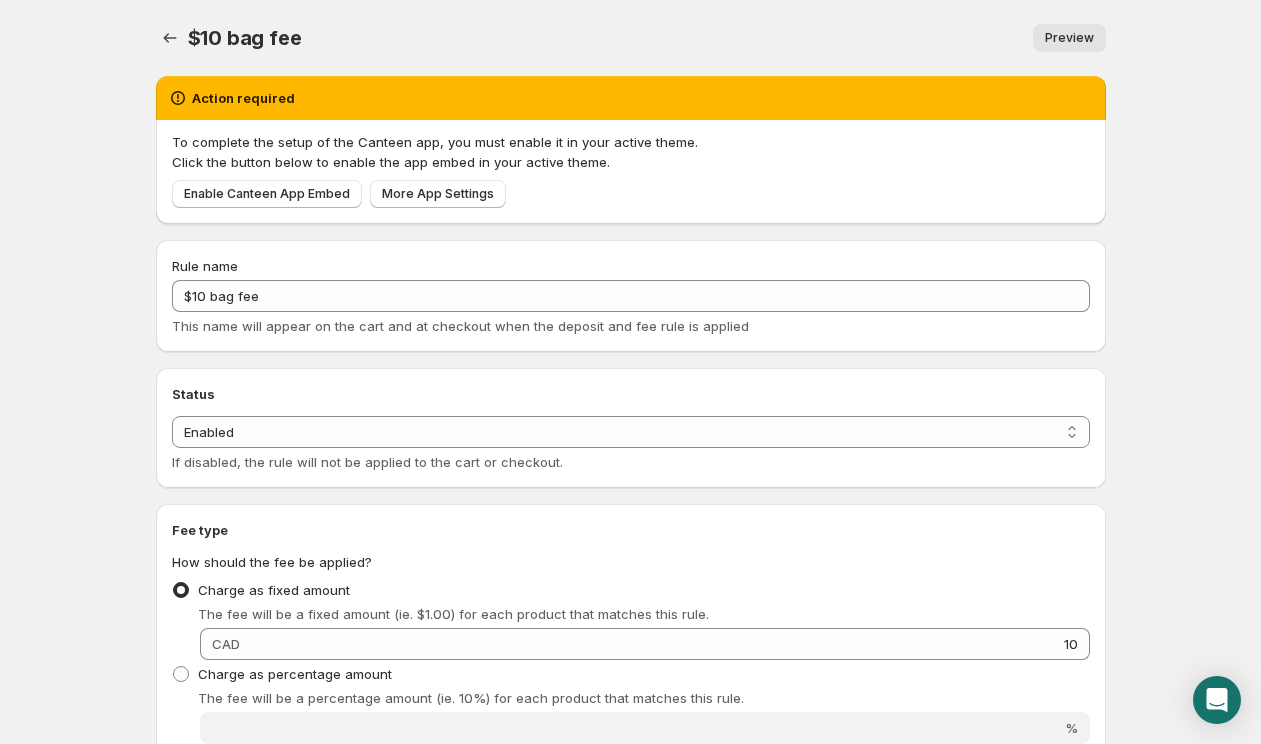 scroll, scrollTop: 0, scrollLeft: 0, axis: both 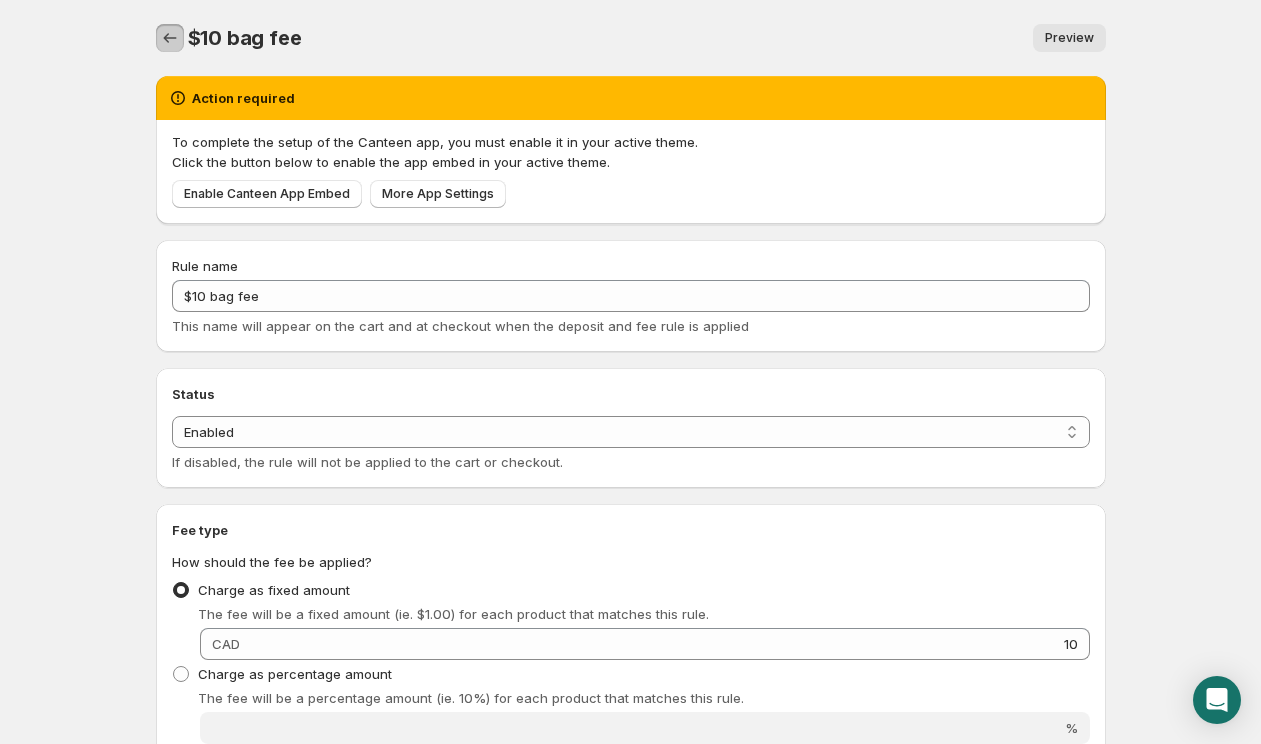 click at bounding box center (170, 38) 